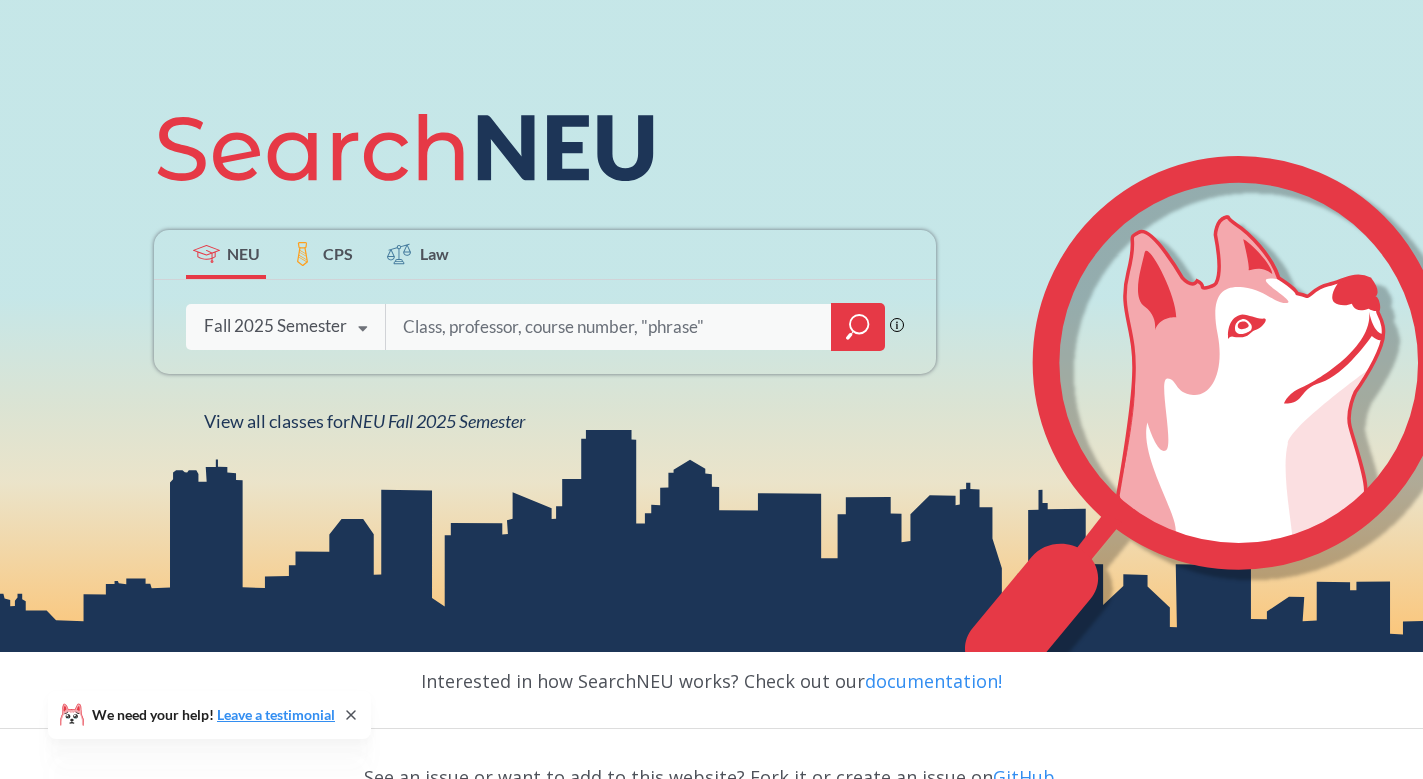 scroll, scrollTop: 220, scrollLeft: 0, axis: vertical 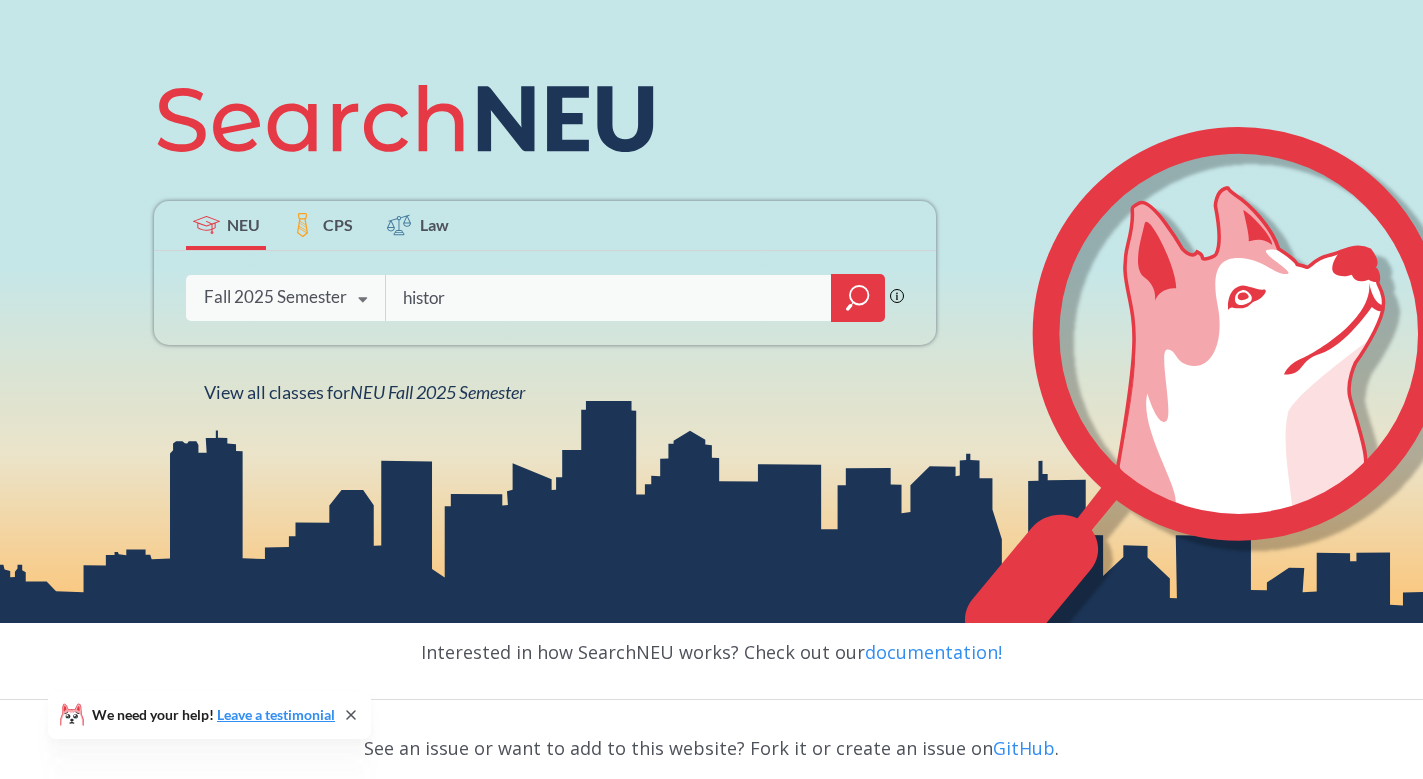 type on "history" 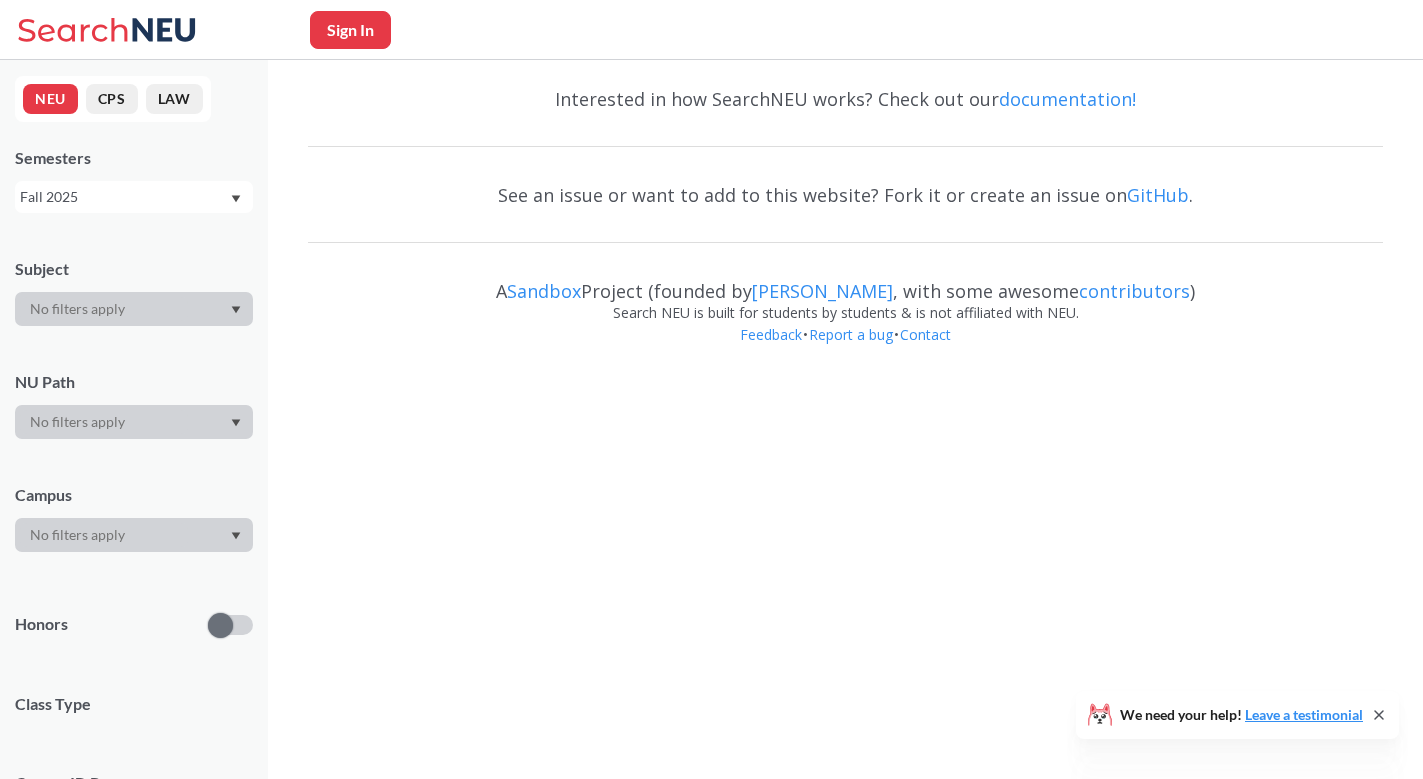 scroll, scrollTop: 0, scrollLeft: 0, axis: both 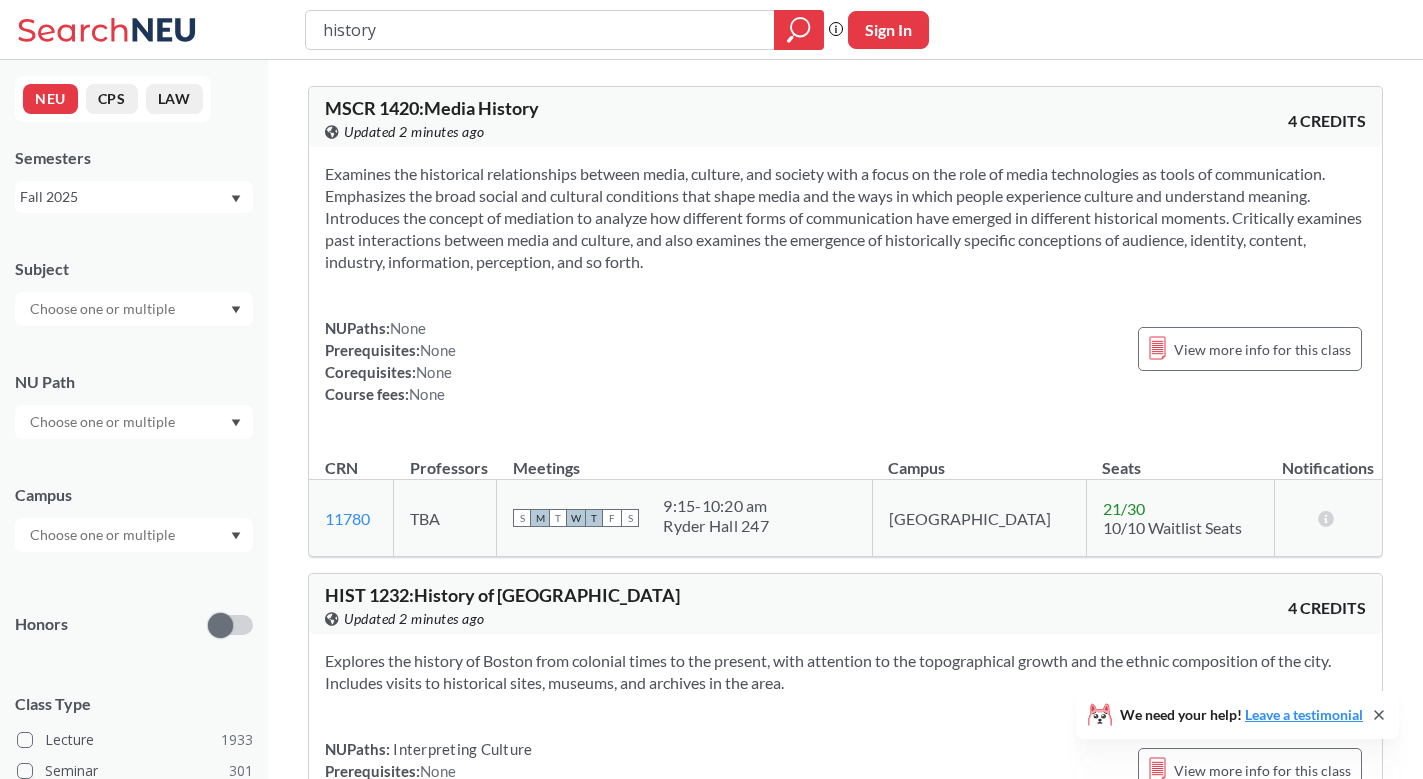 click on "Examines the historical relationships between media, culture, and society with a focus on the role of media technologies as tools of communication. Emphasizes the broad social and cultural conditions that shape media and the ways in which people experience culture and understand meaning. Introduces the concept of mediation to analyze how different forms of communication have emerged in different historical moments. Critically examines past interactions between media and culture, and also examines the emergence of historically specific conceptions of audience, identity, content, industry, information, perception, and so forth." at bounding box center (845, 218) 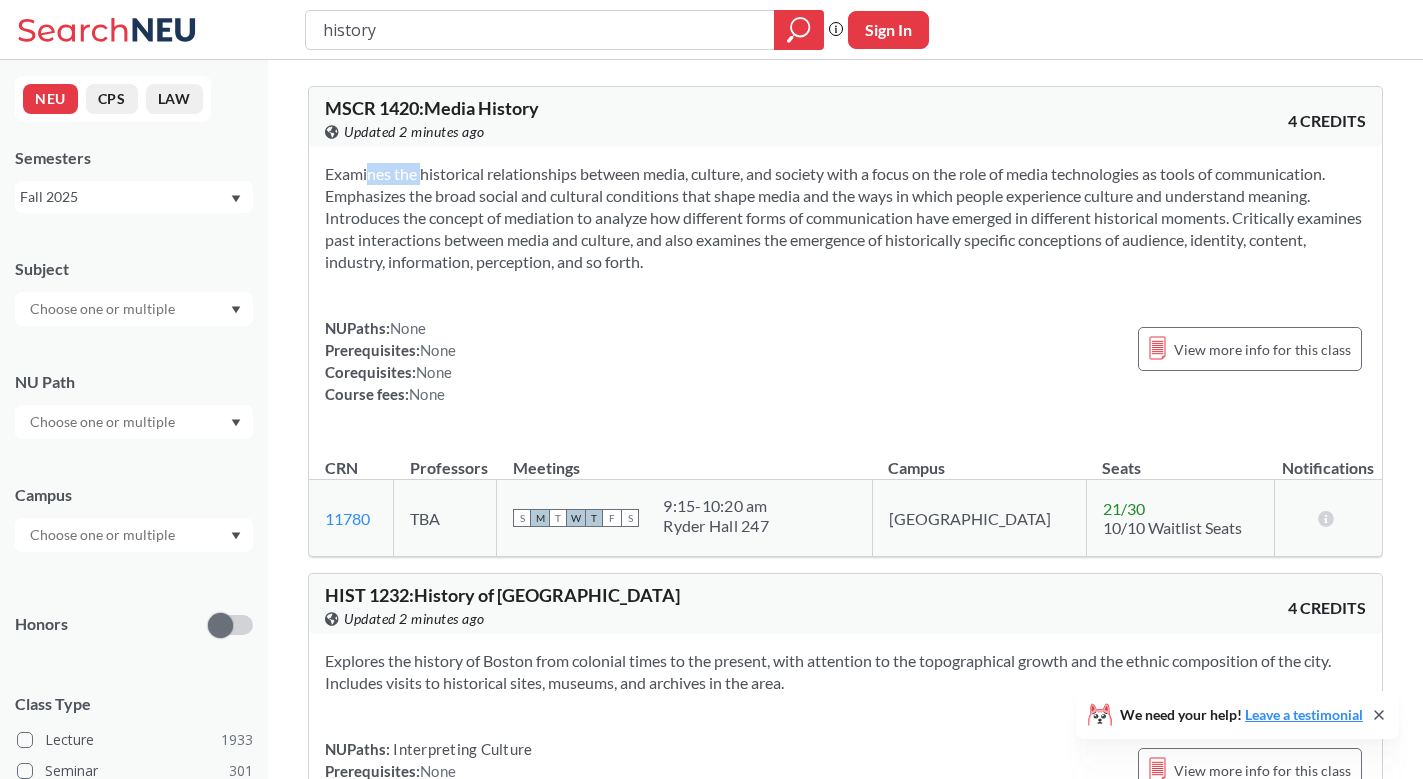 click on "Examines the historical relationships between media, culture, and society with a focus on the role of media technologies as tools of communication. Emphasizes the broad social and cultural conditions that shape media and the ways in which people experience culture and understand meaning. Introduces the concept of mediation to analyze how different forms of communication have emerged in different historical moments. Critically examines past interactions between media and culture, and also examines the emergence of historically specific conceptions of audience, identity, content, industry, information, perception, and so forth." at bounding box center (845, 218) 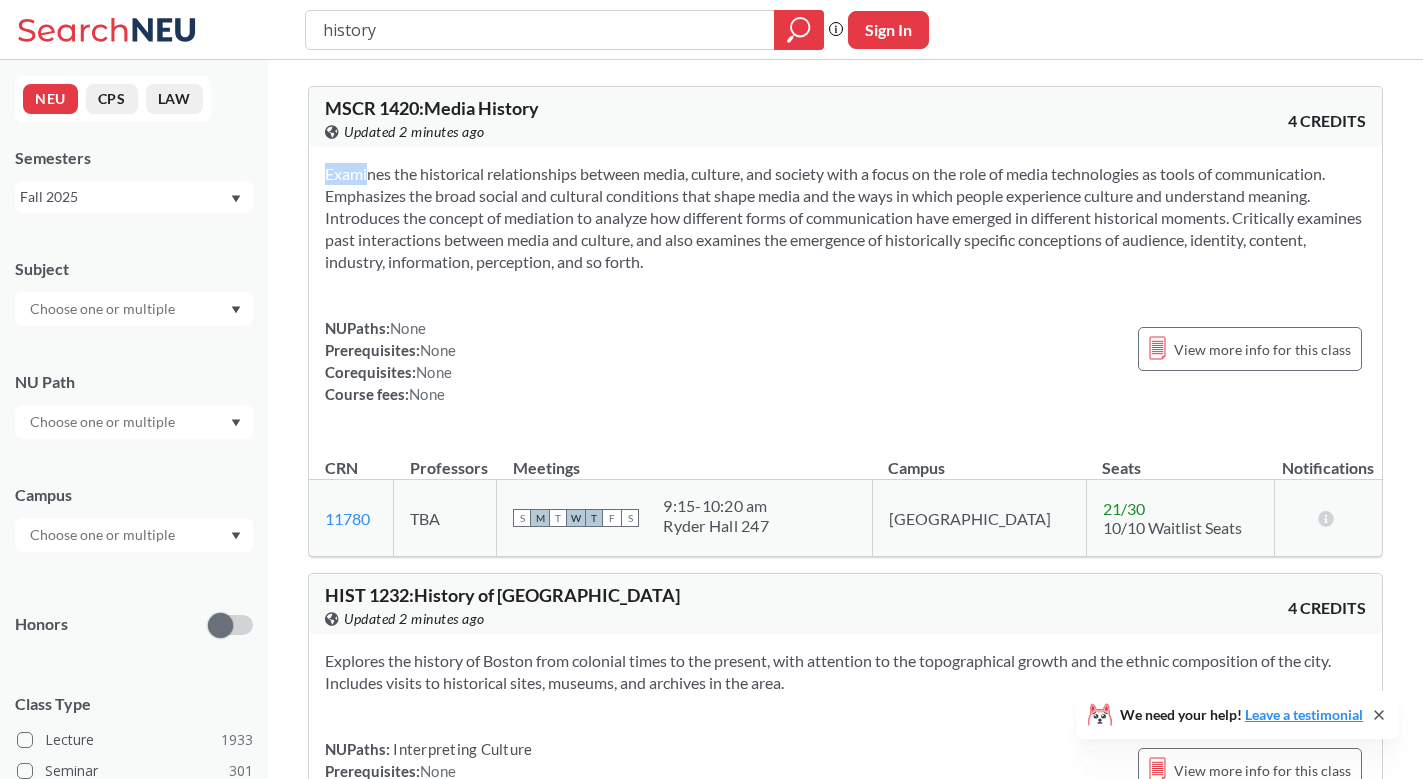 click on "Examines the historical relationships between media, culture, and society with a focus on the role of media technologies as tools of communication. Emphasizes the broad social and cultural conditions that shape media and the ways in which people experience culture and understand meaning. Introduces the concept of mediation to analyze how different forms of communication have emerged in different historical moments. Critically examines past interactions between media and culture, and also examines the emergence of historically specific conceptions of audience, identity, content, industry, information, perception, and so forth." at bounding box center (845, 218) 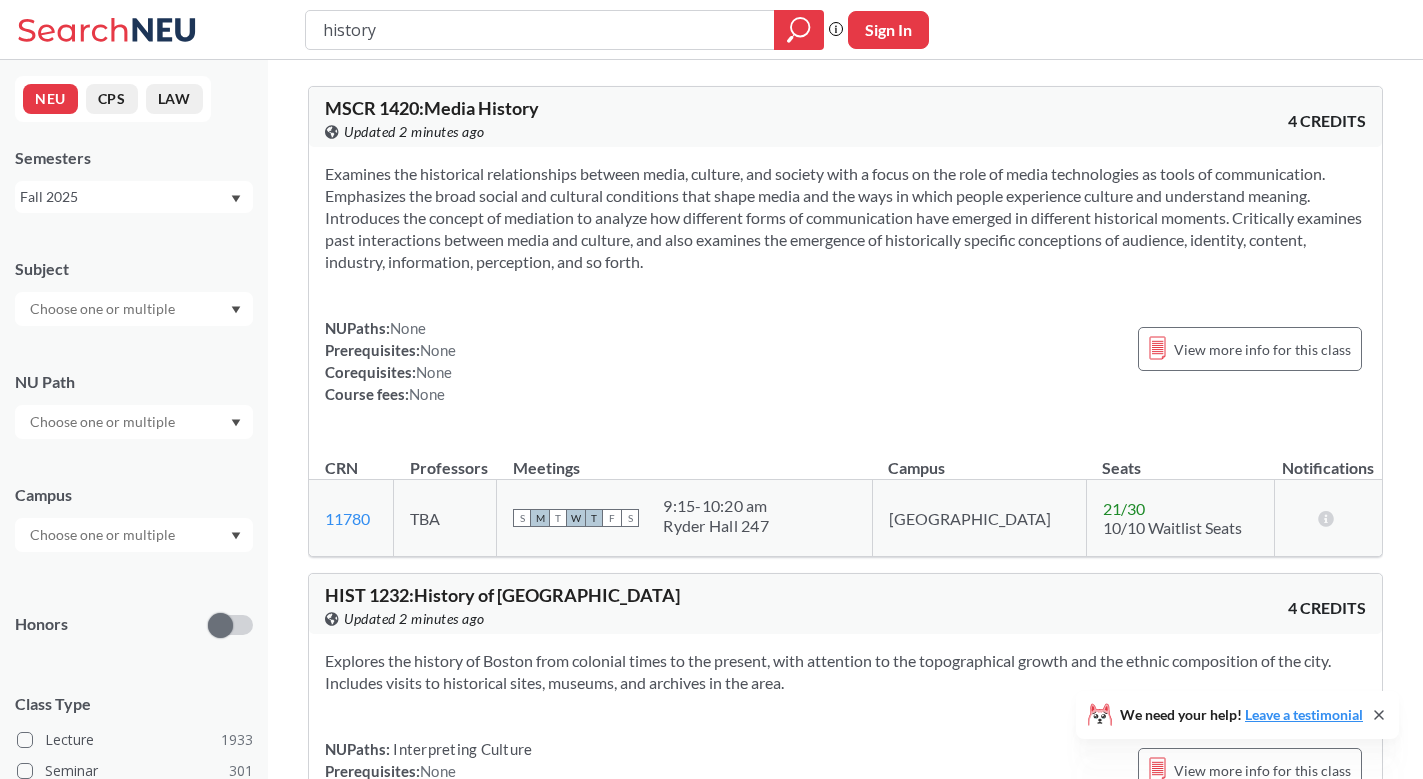 click at bounding box center [104, 535] 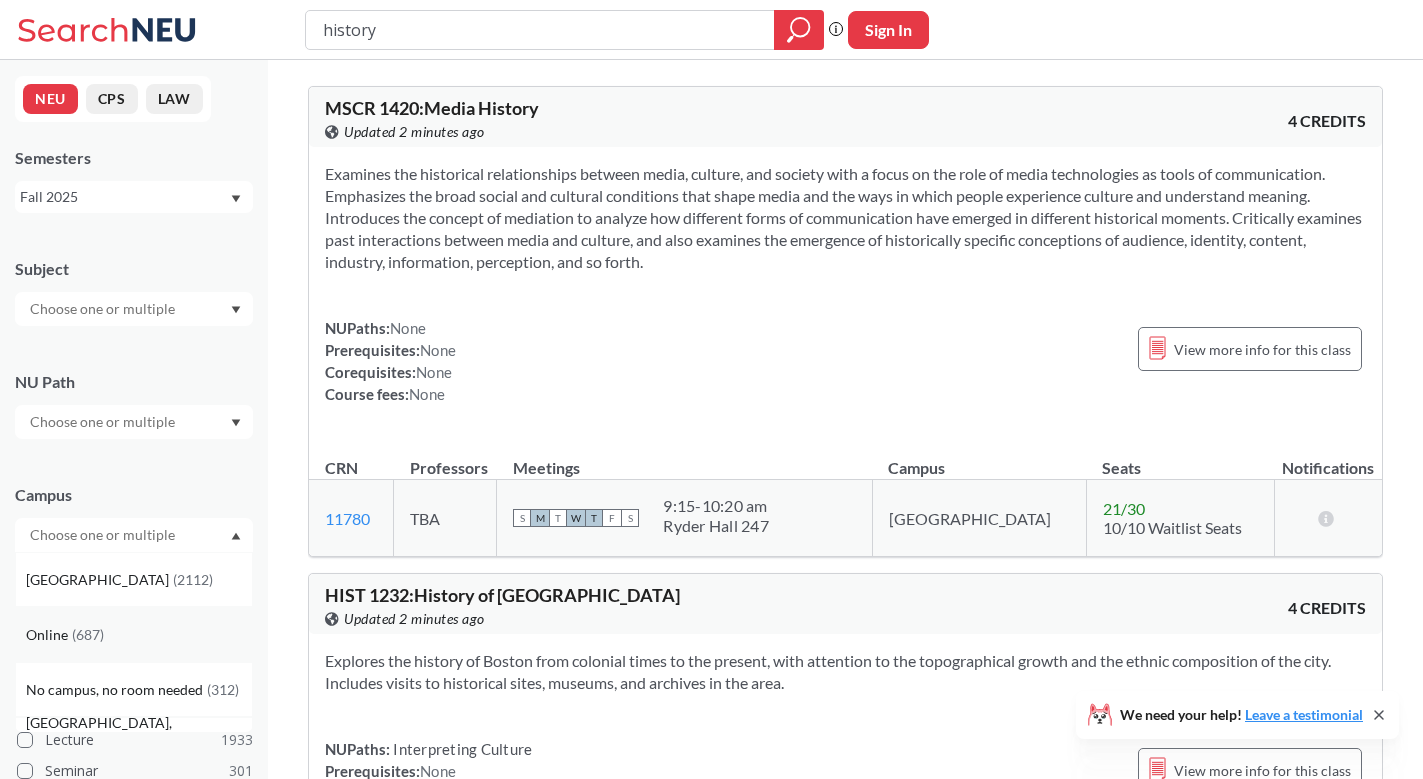 click on "( 687 )" at bounding box center [88, 634] 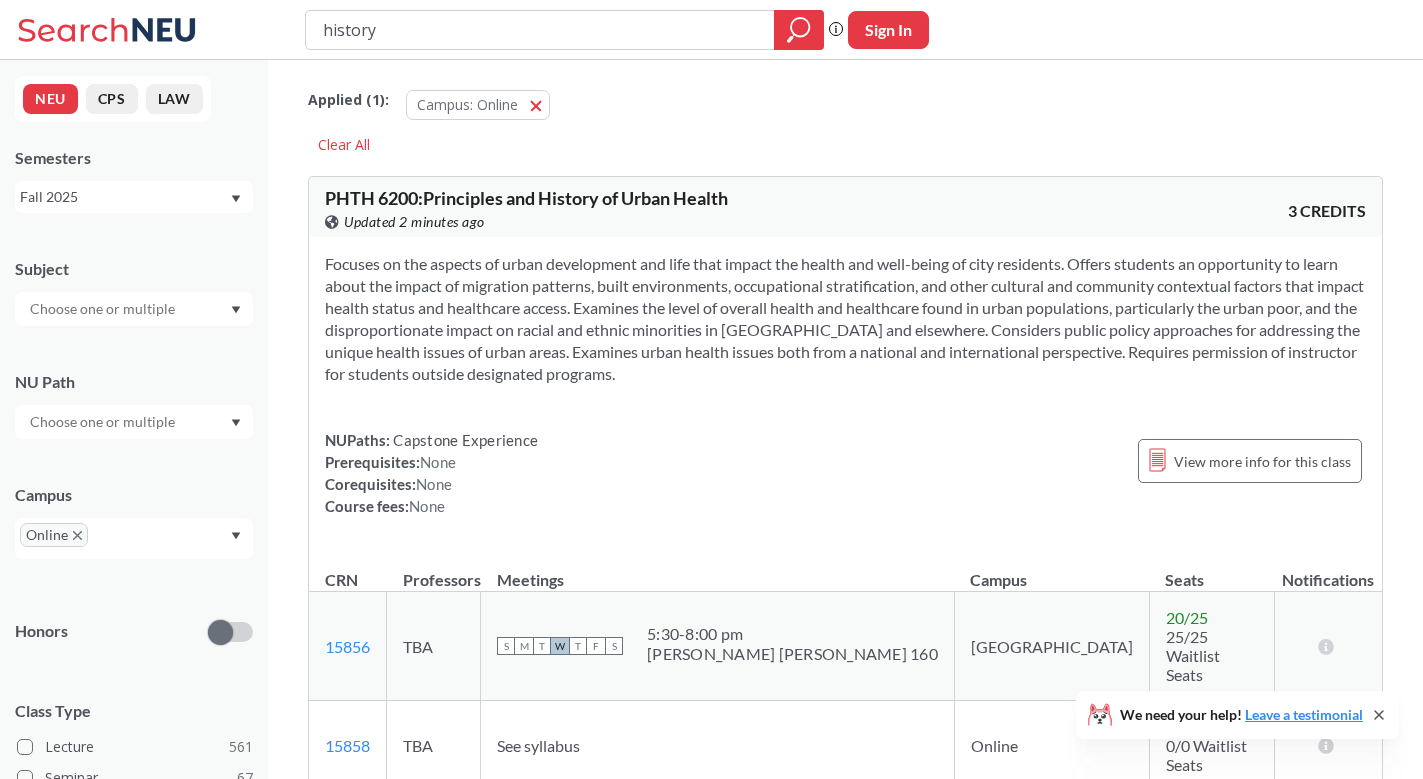 click at bounding box center (104, 309) 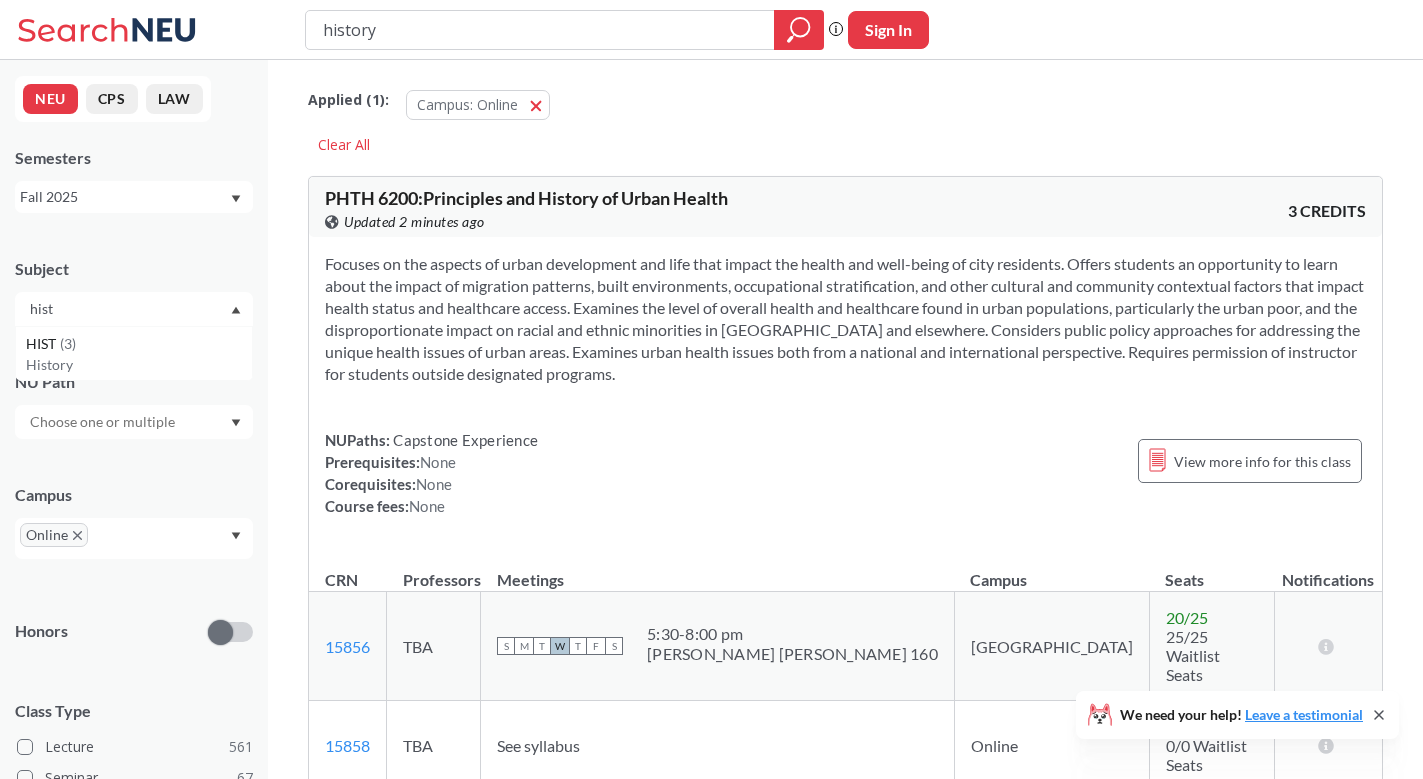 type on "hist" 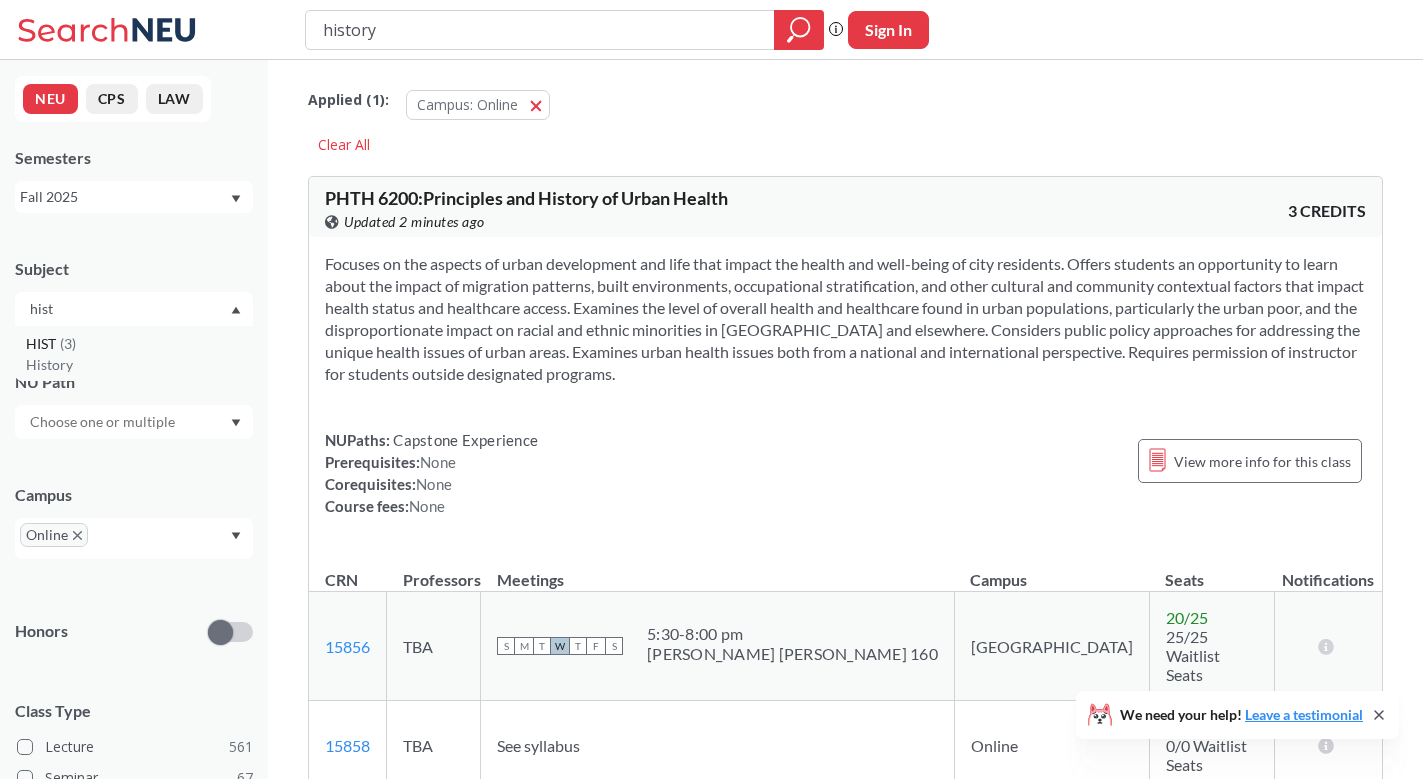 click on "History" at bounding box center (139, 365) 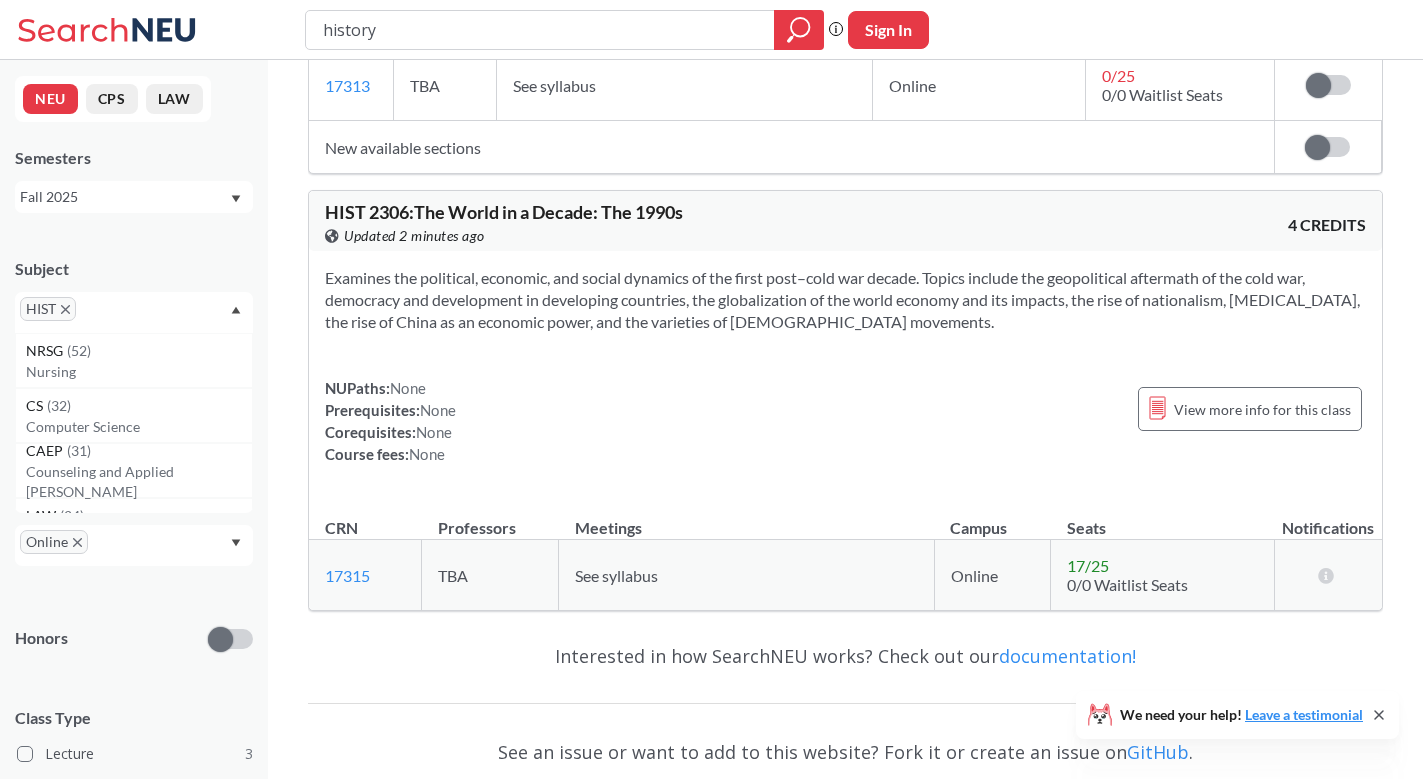 scroll, scrollTop: 1042, scrollLeft: 0, axis: vertical 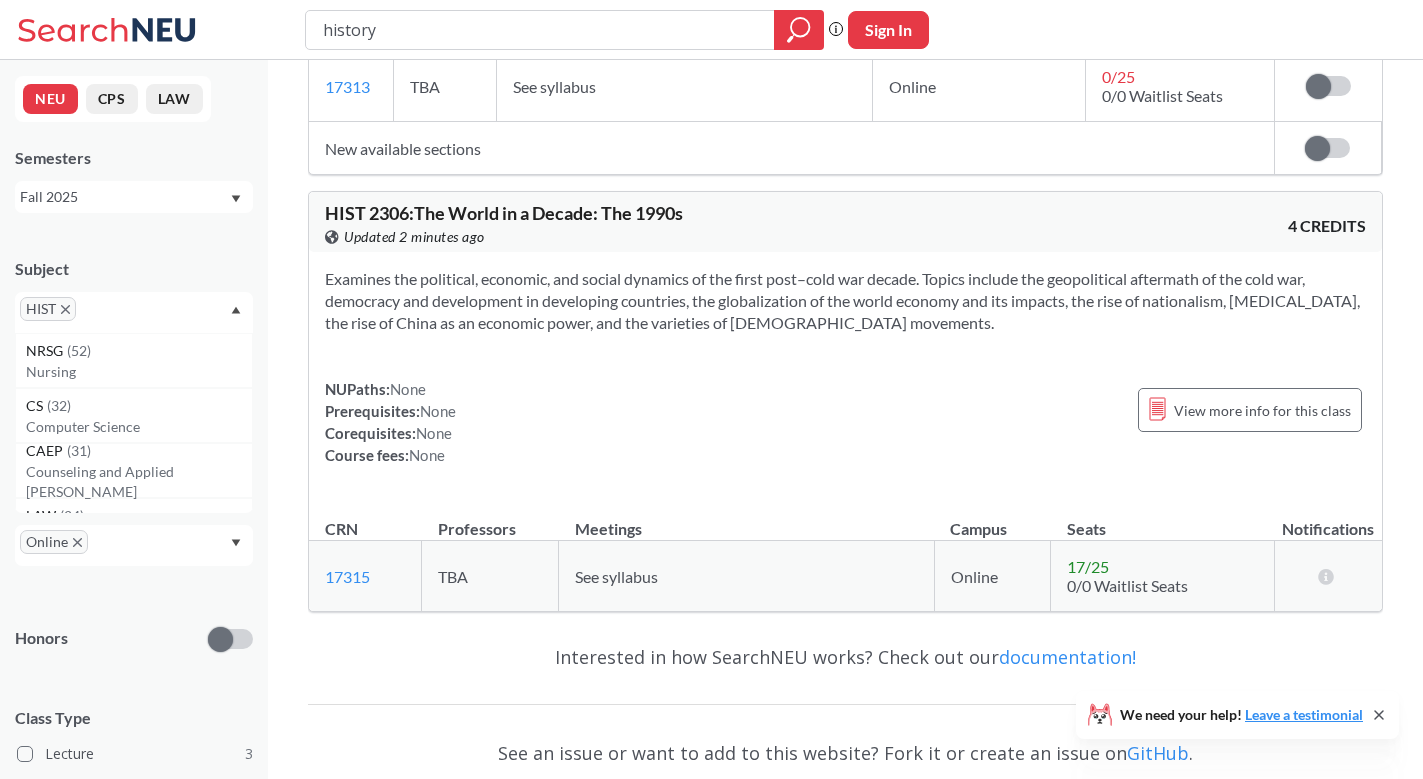 click on "NUPaths:  None Prerequisites:  None Corequisites:  None Course fees:  None View more info for this class" at bounding box center (845, 422) 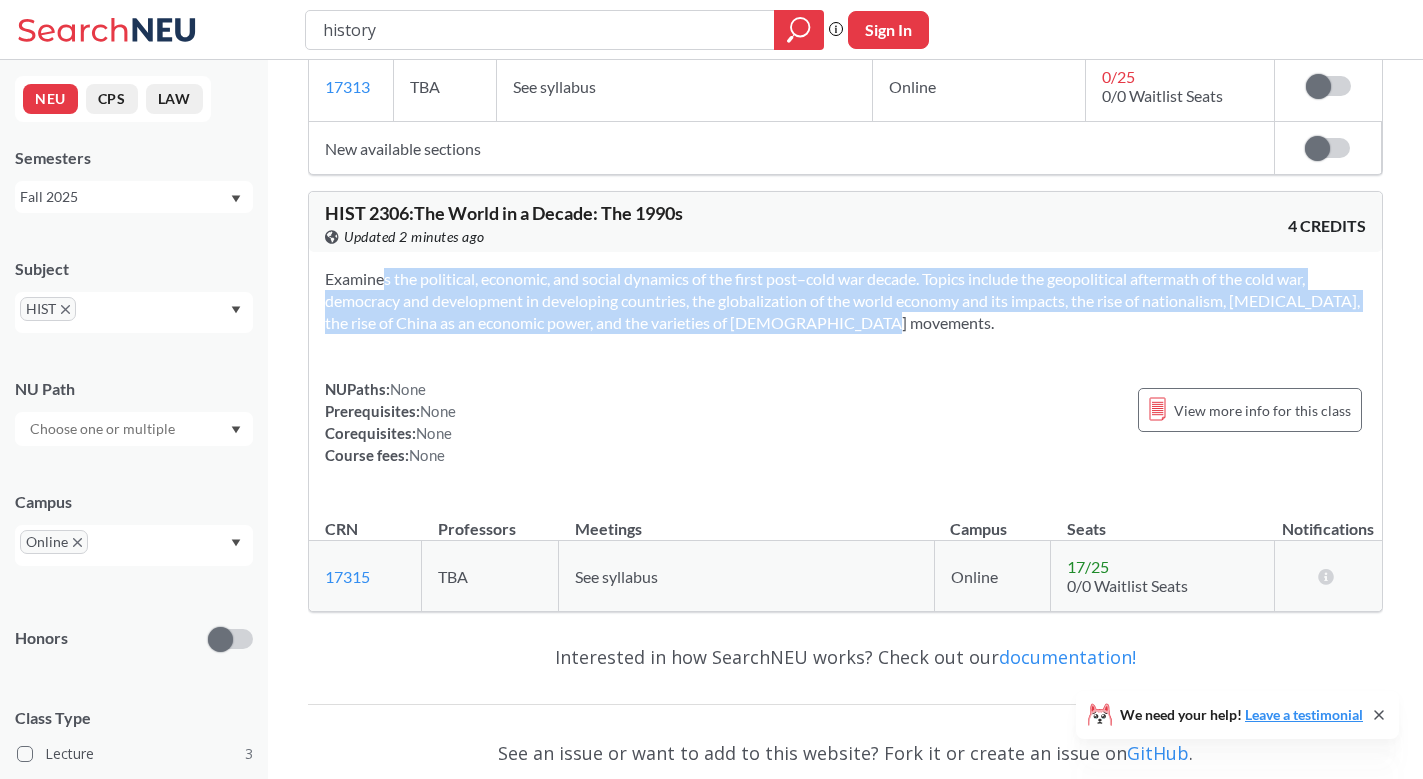 drag, startPoint x: 340, startPoint y: 289, endPoint x: 842, endPoint y: 314, distance: 502.62213 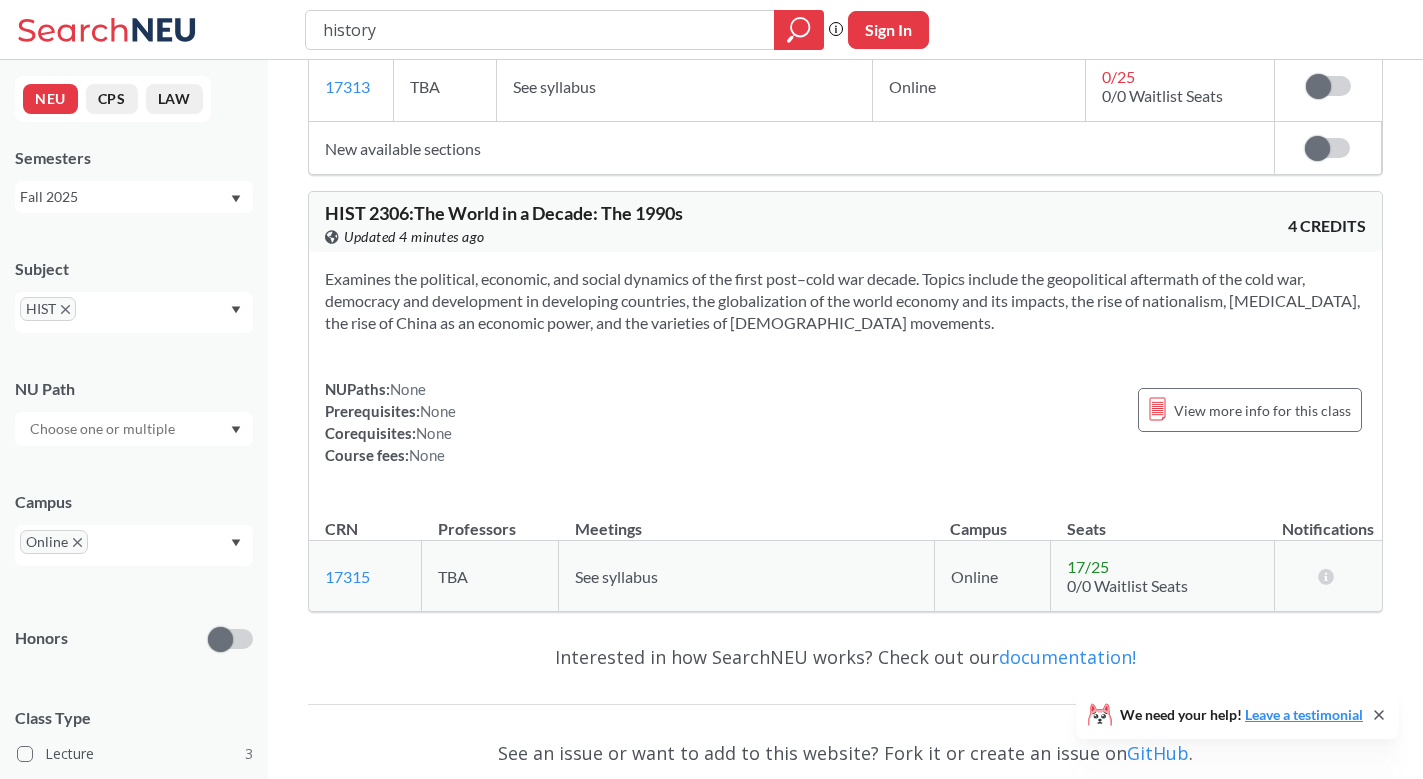 click 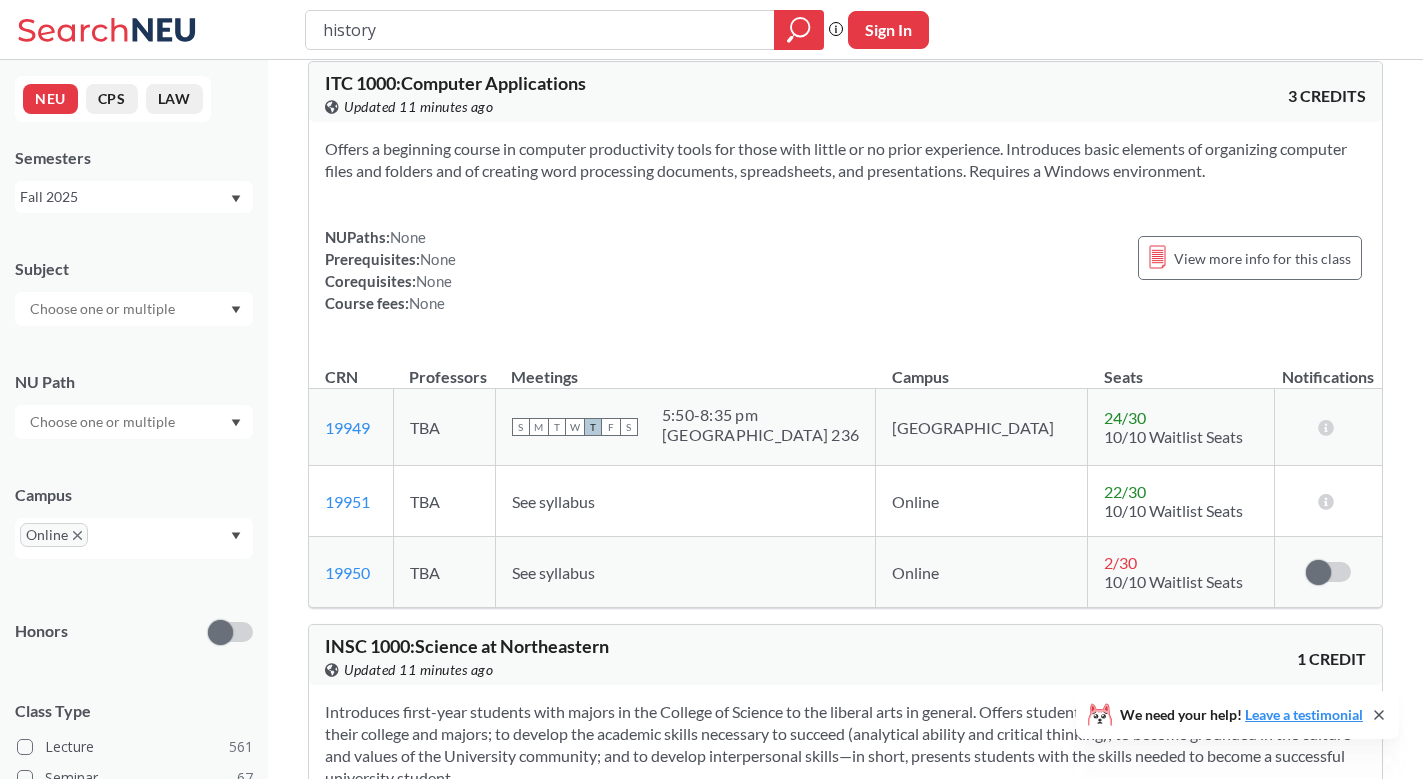 scroll, scrollTop: 1483, scrollLeft: 0, axis: vertical 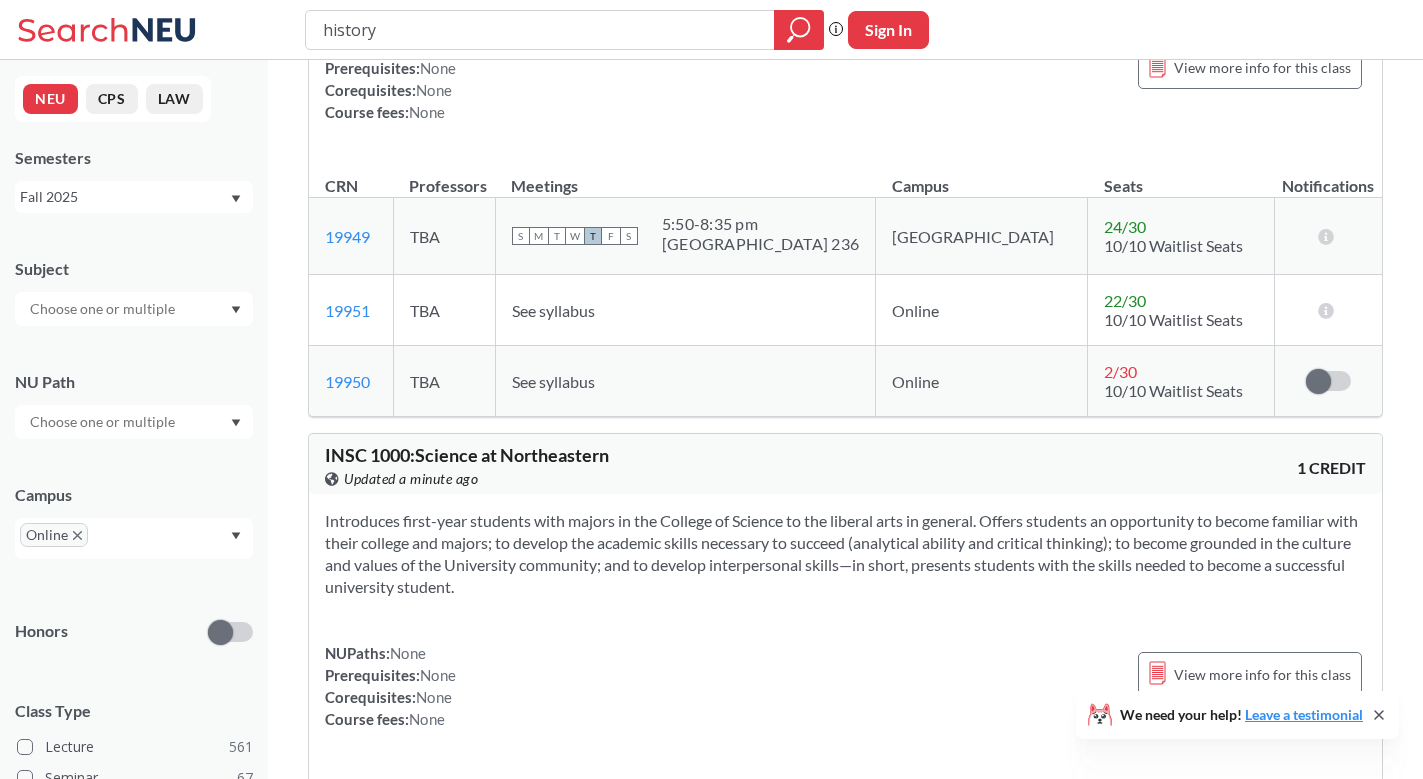 click on "Subject" at bounding box center (134, 282) 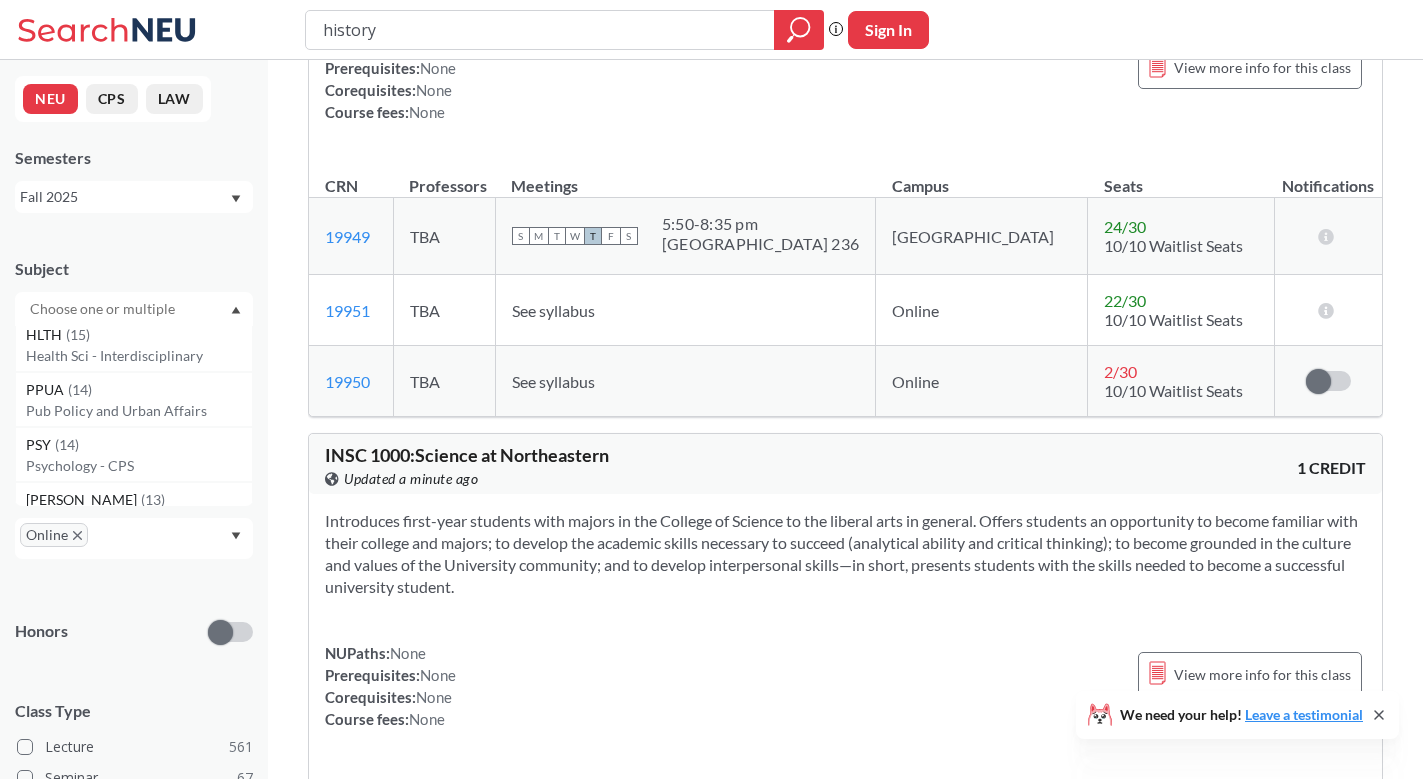scroll, scrollTop: 395, scrollLeft: 0, axis: vertical 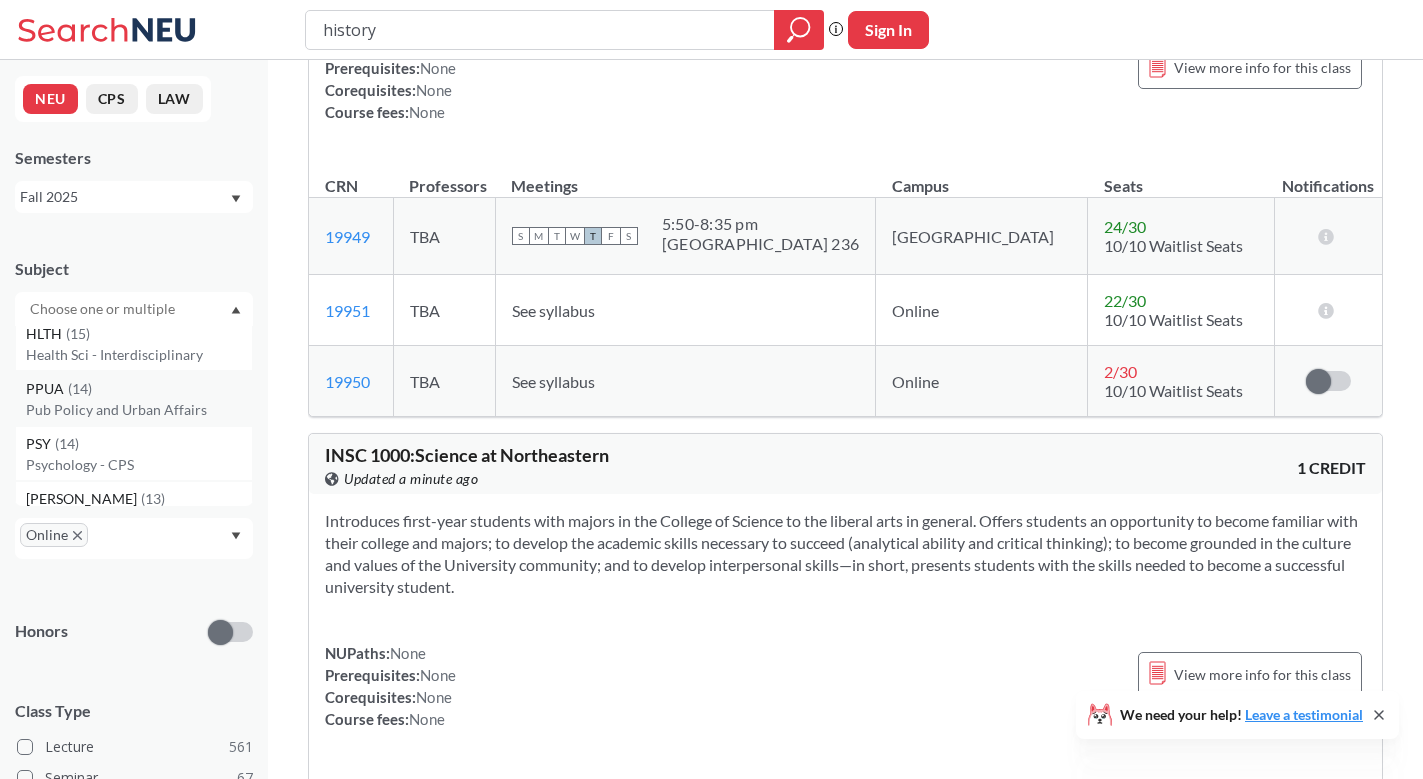 click on "Pub Policy and Urban Affairs" at bounding box center (139, 410) 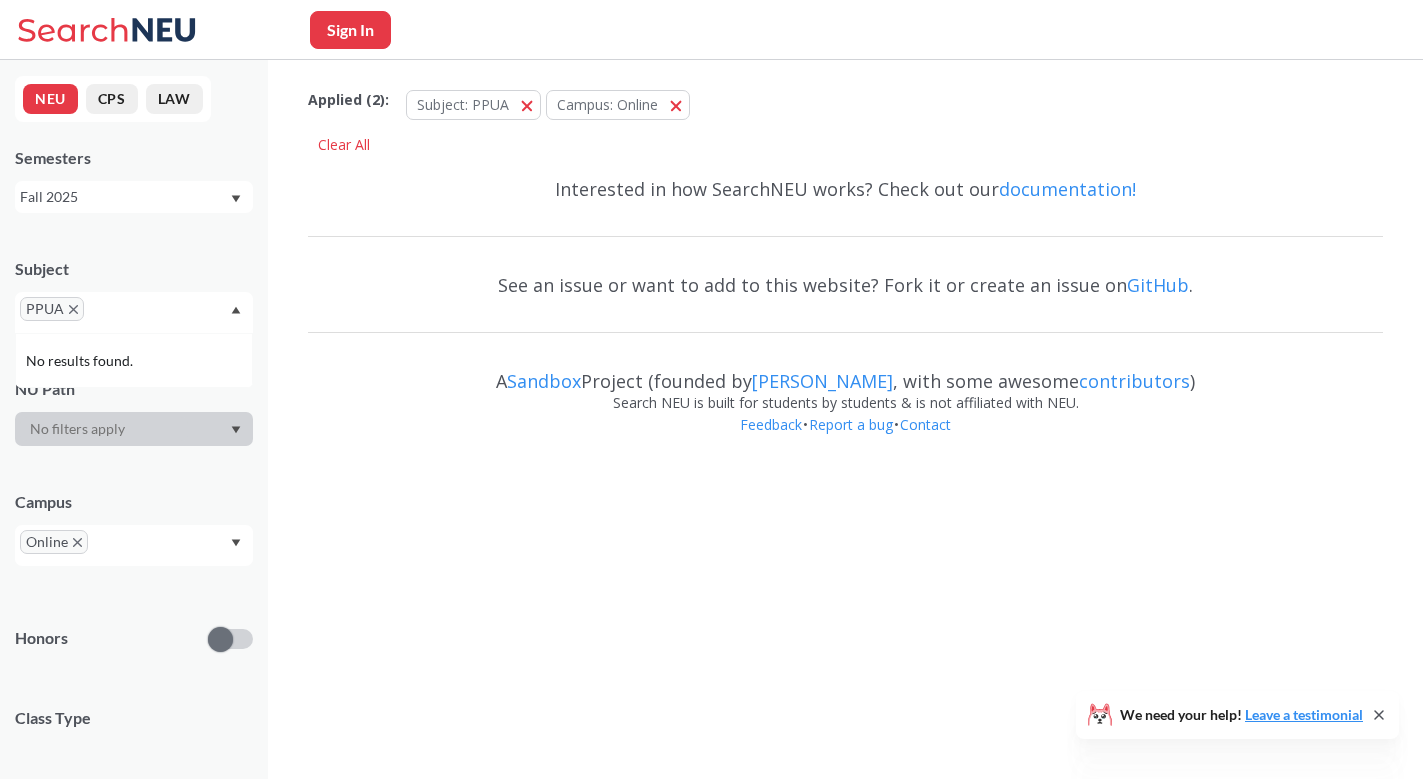 scroll, scrollTop: 0, scrollLeft: 0, axis: both 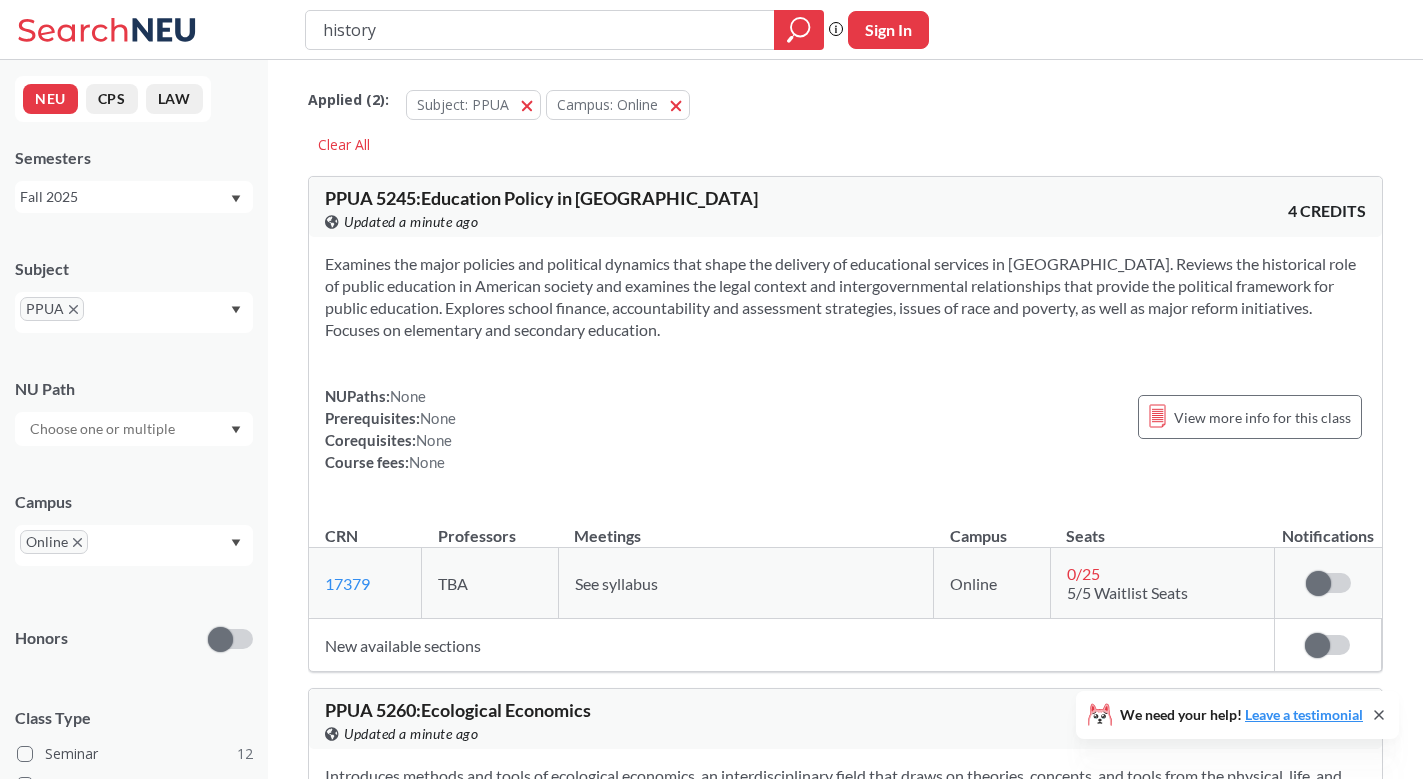 click on "Examines the major policies and political dynamics that shape the delivery of educational services in [GEOGRAPHIC_DATA]. Reviews the historical role of public education in American society and examines the legal context and intergovernmental relationships that provide the political framework for public education. Explores school finance, accountability and assessment strategies, issues of race and poverty, as well as major reform initiatives. Focuses on elementary and secondary education.
NUPaths:  None Prerequisites:  None Corequisites:  None Course fees:  None View more info for this class" at bounding box center [845, 371] 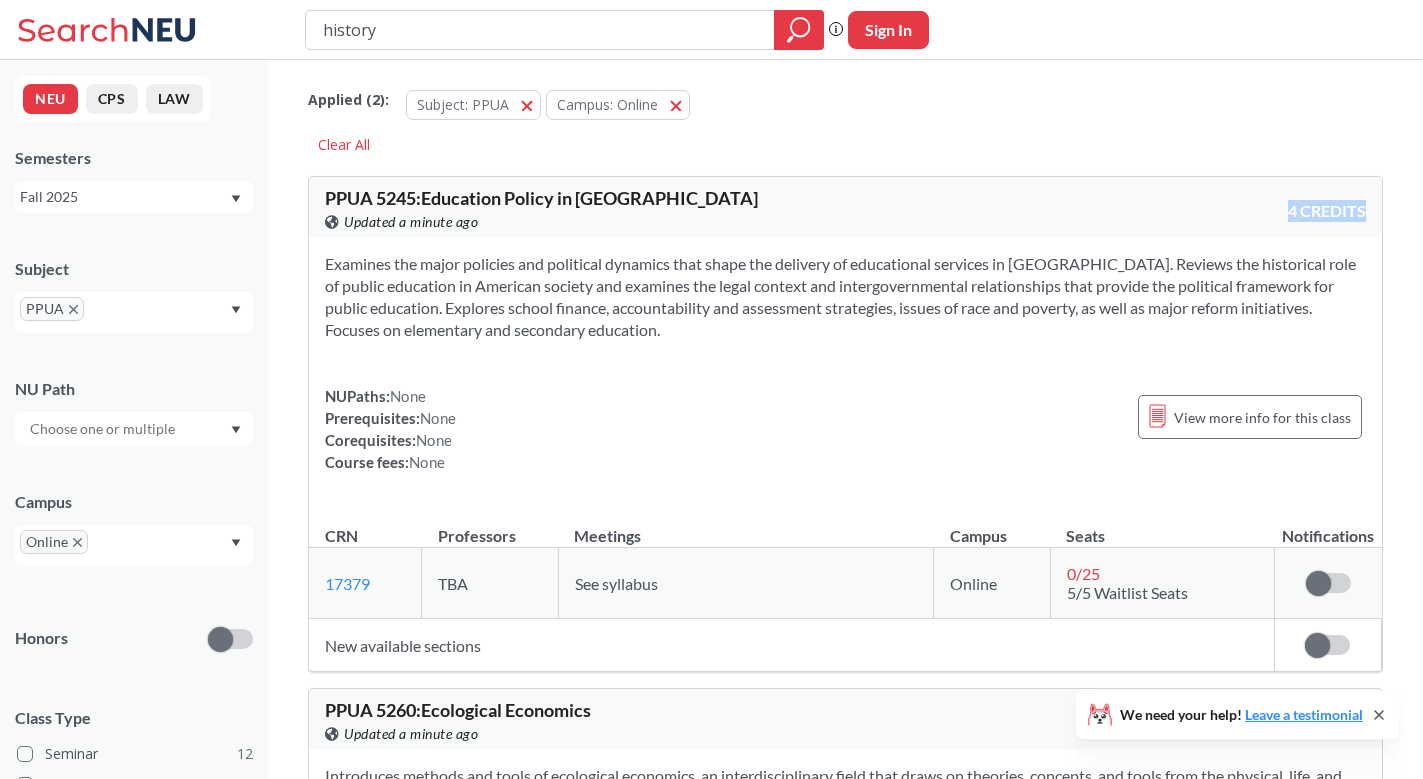 drag, startPoint x: 496, startPoint y: 349, endPoint x: 491, endPoint y: 229, distance: 120.10412 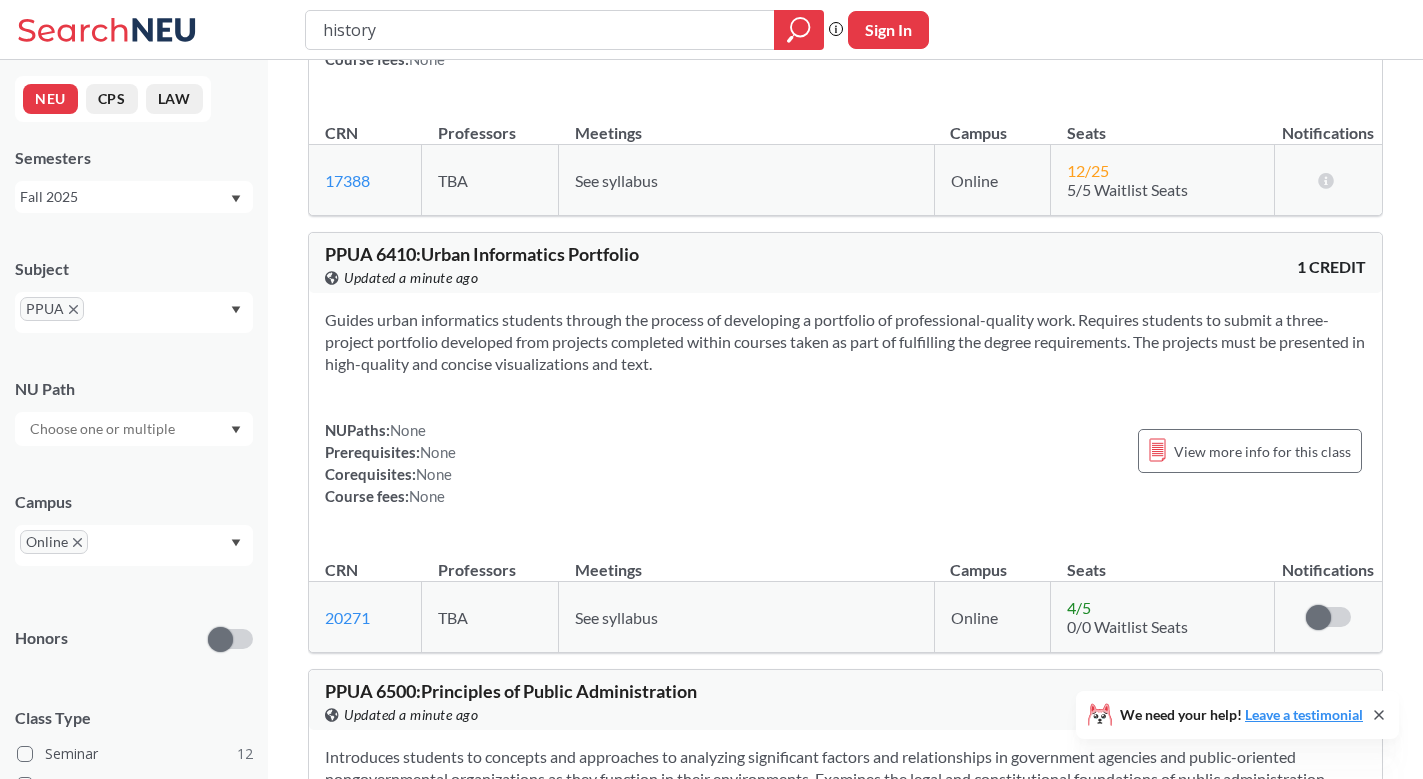 scroll, scrollTop: 3003, scrollLeft: 0, axis: vertical 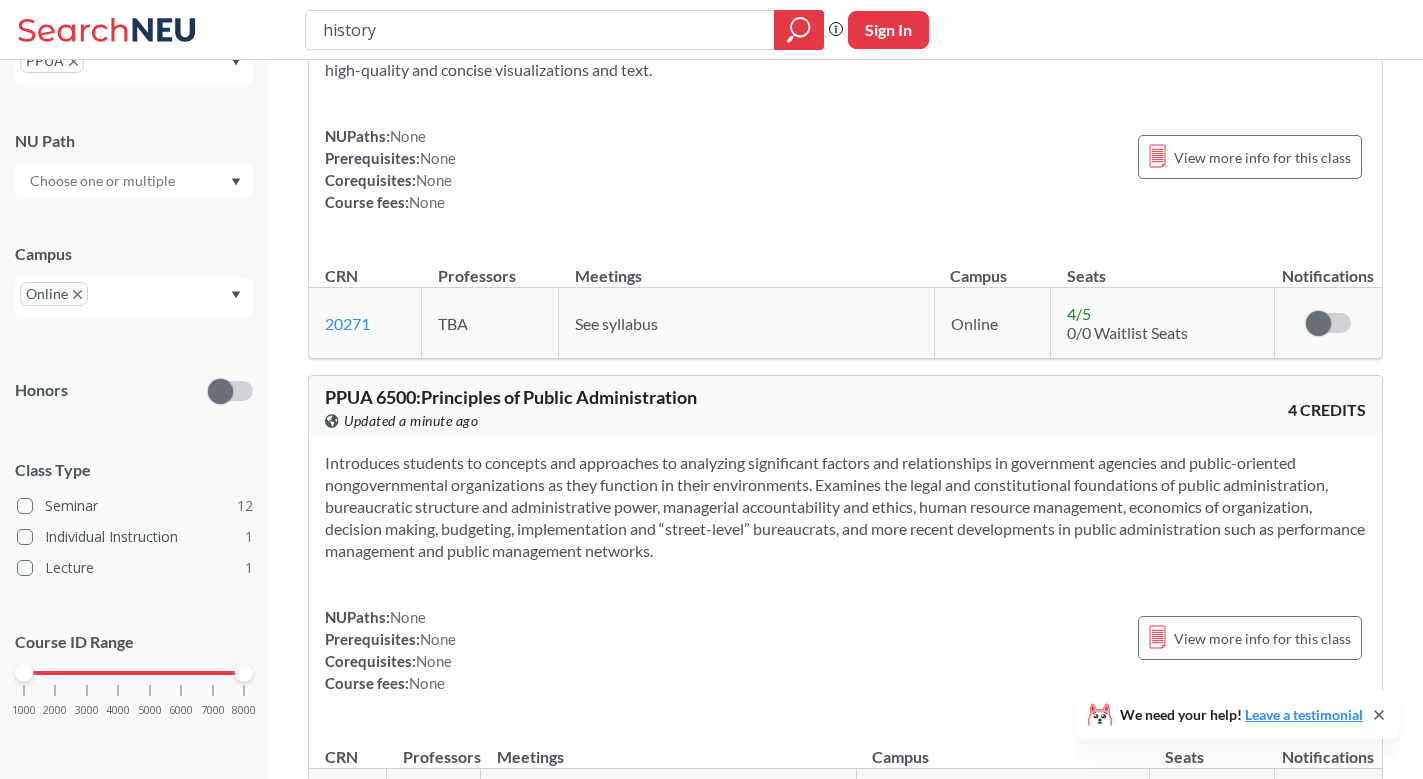 click on "1000 2000 3000 4000 5000 6000 7000 8000" at bounding box center (134, 673) 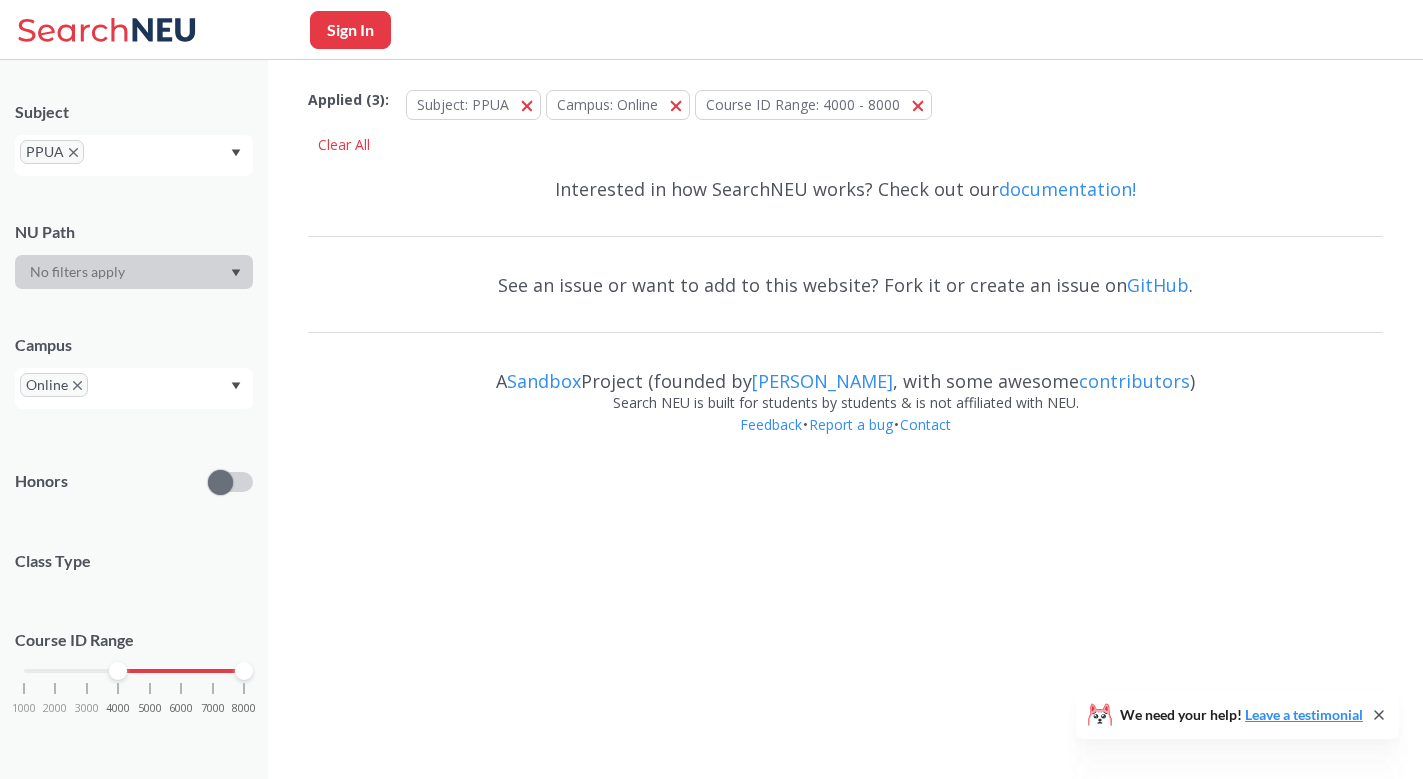 scroll, scrollTop: 155, scrollLeft: 0, axis: vertical 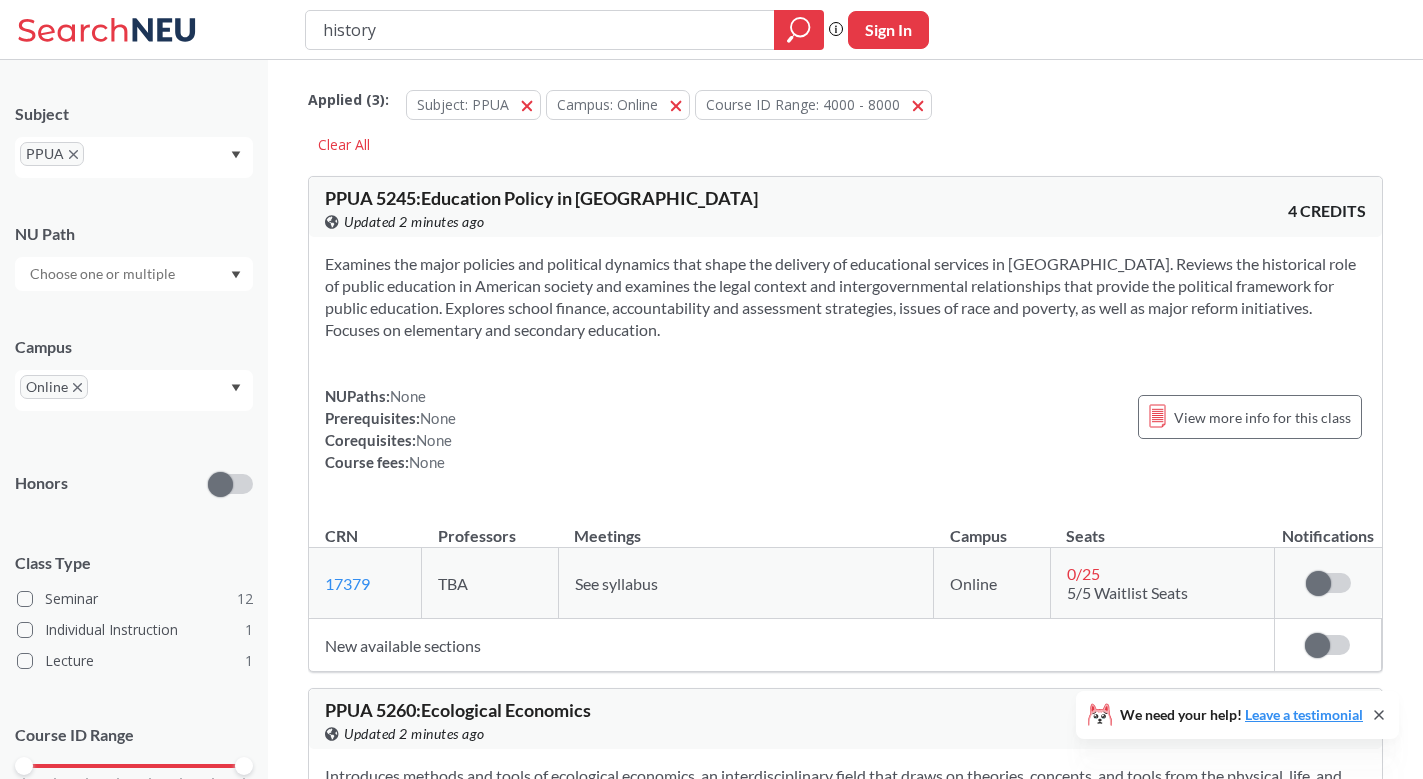 drag, startPoint x: 118, startPoint y: 674, endPoint x: 13, endPoint y: 674, distance: 105 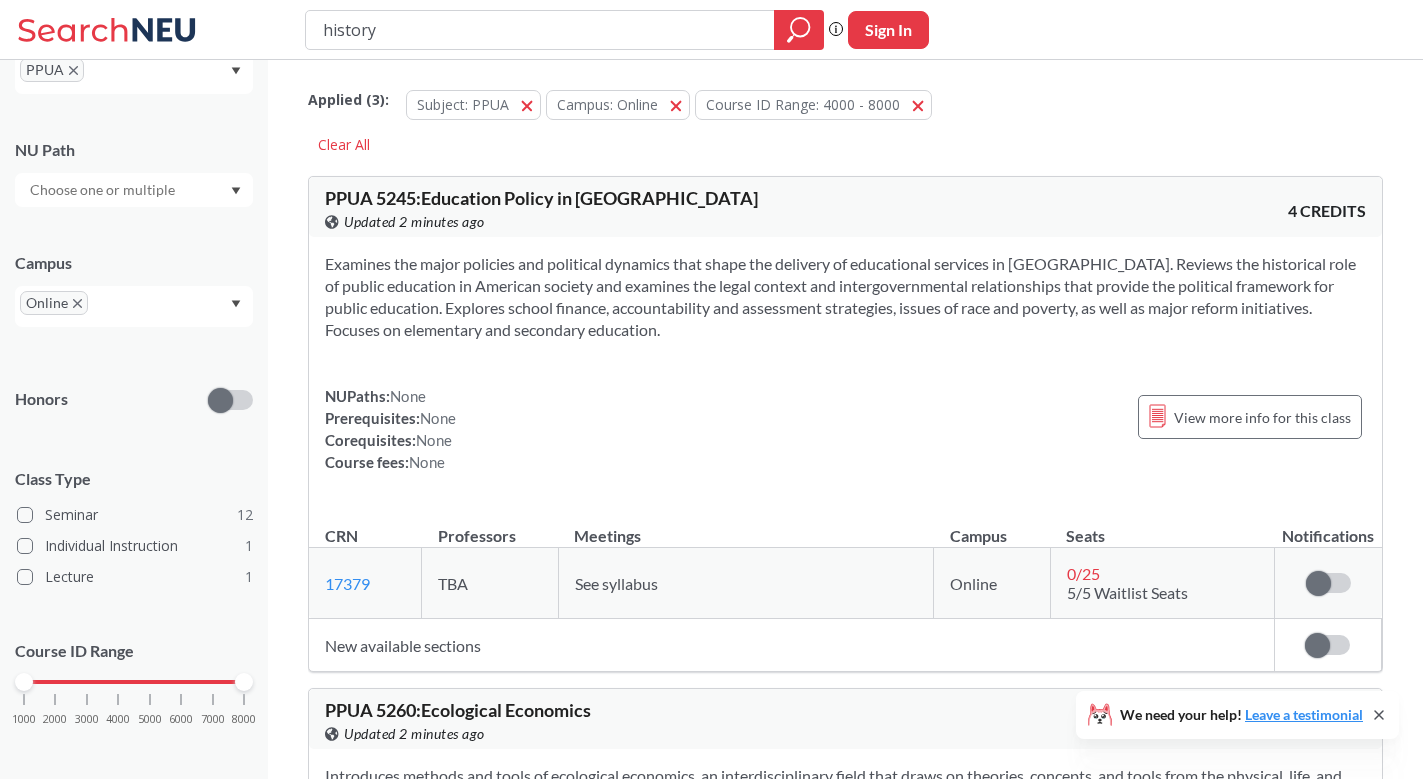 scroll, scrollTop: 248, scrollLeft: 0, axis: vertical 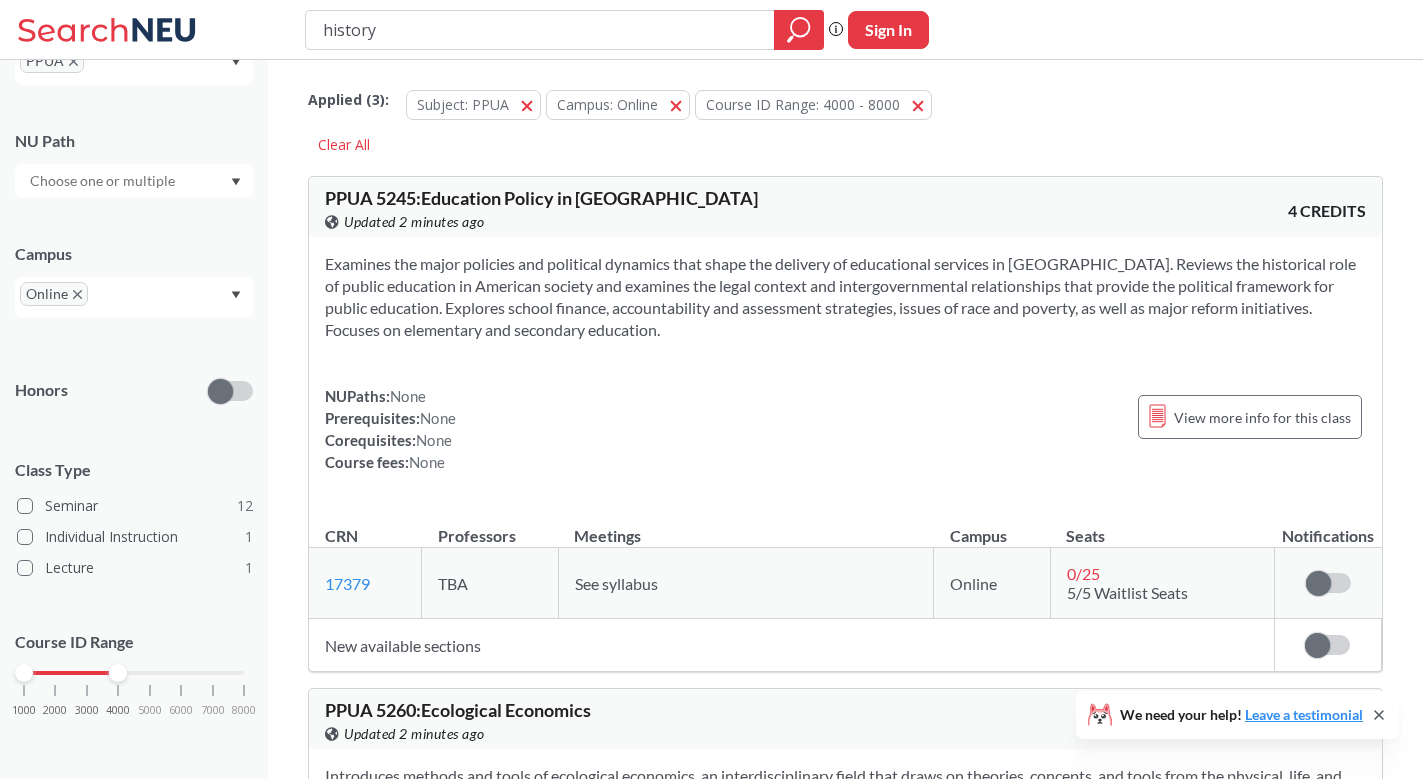 drag, startPoint x: 238, startPoint y: 669, endPoint x: 120, endPoint y: 669, distance: 118 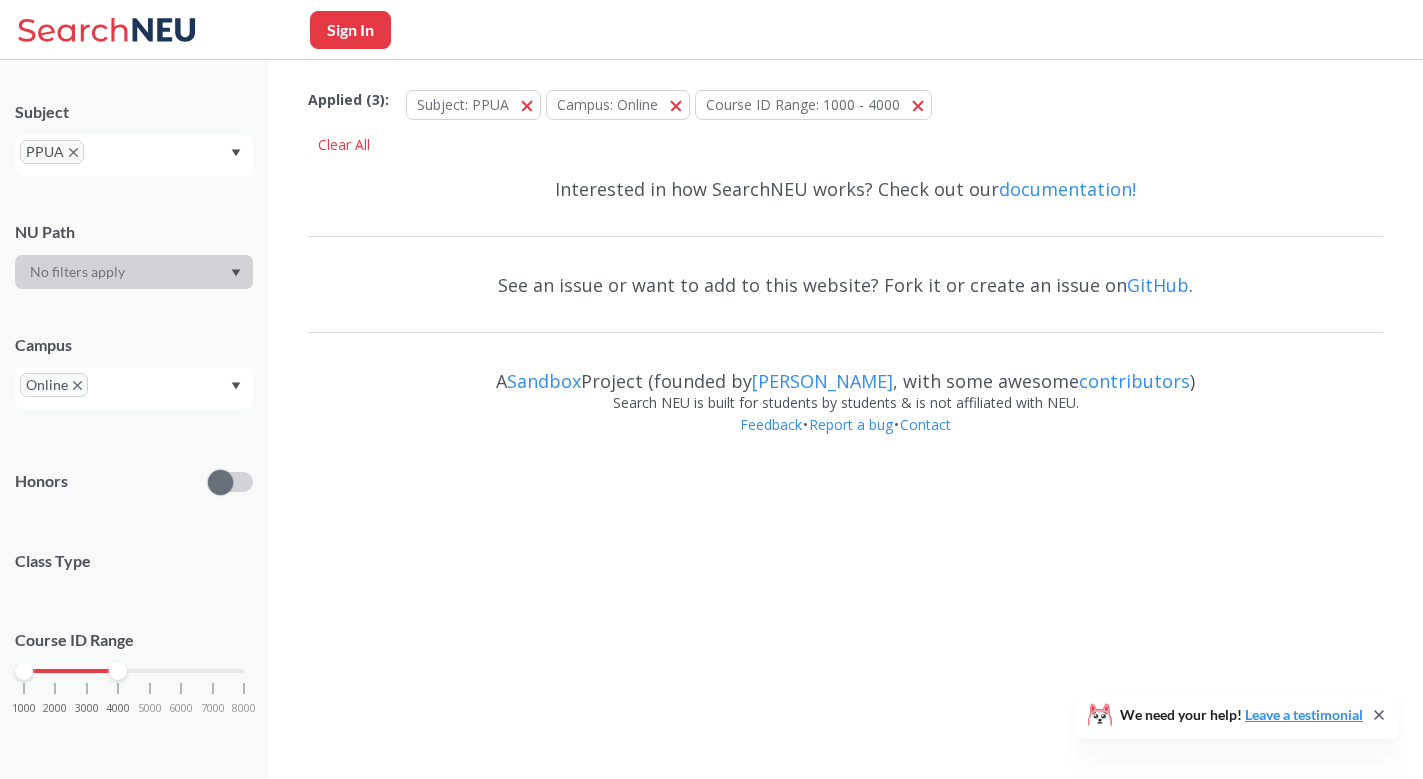 scroll, scrollTop: 155, scrollLeft: 0, axis: vertical 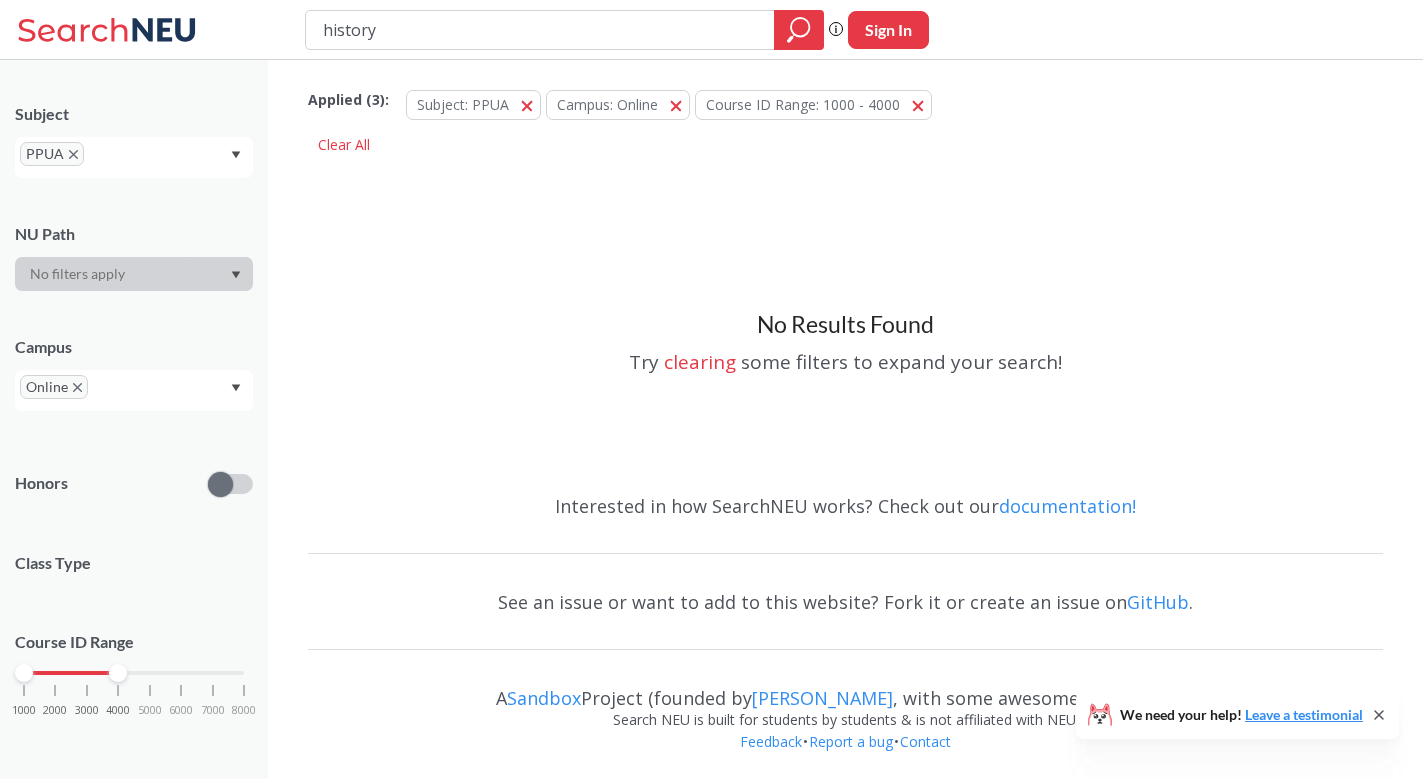 click on "history" at bounding box center (540, 30) 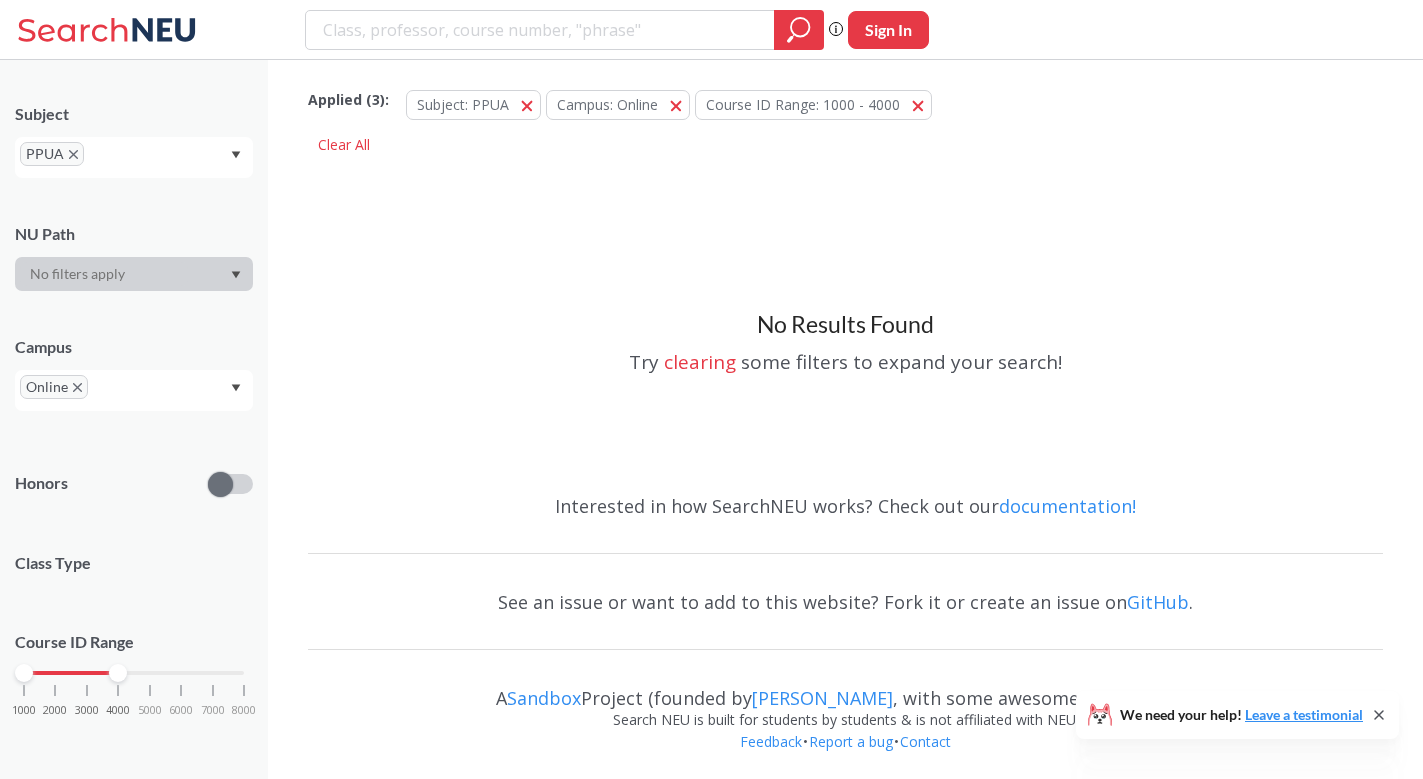 scroll, scrollTop: 0, scrollLeft: 0, axis: both 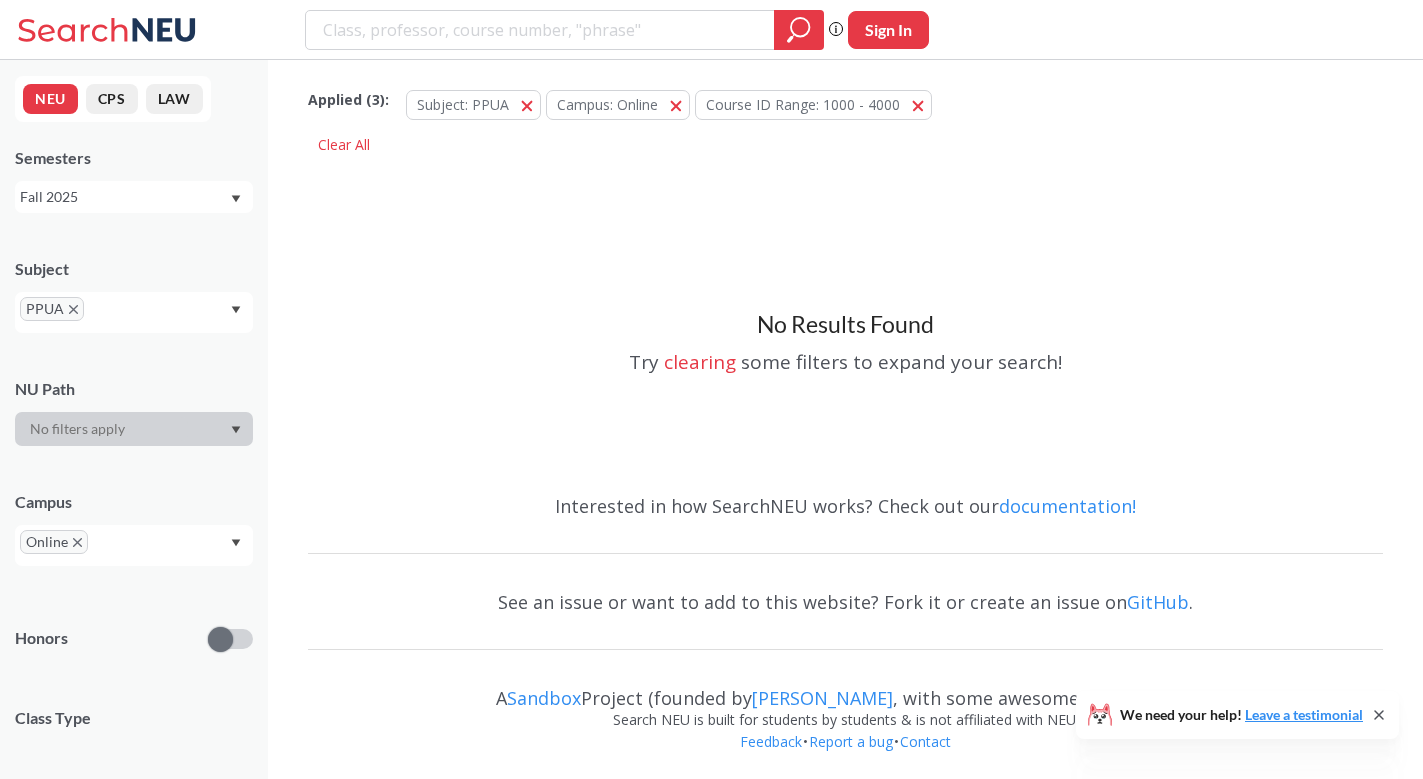 click on "PPUA" at bounding box center [52, 309] 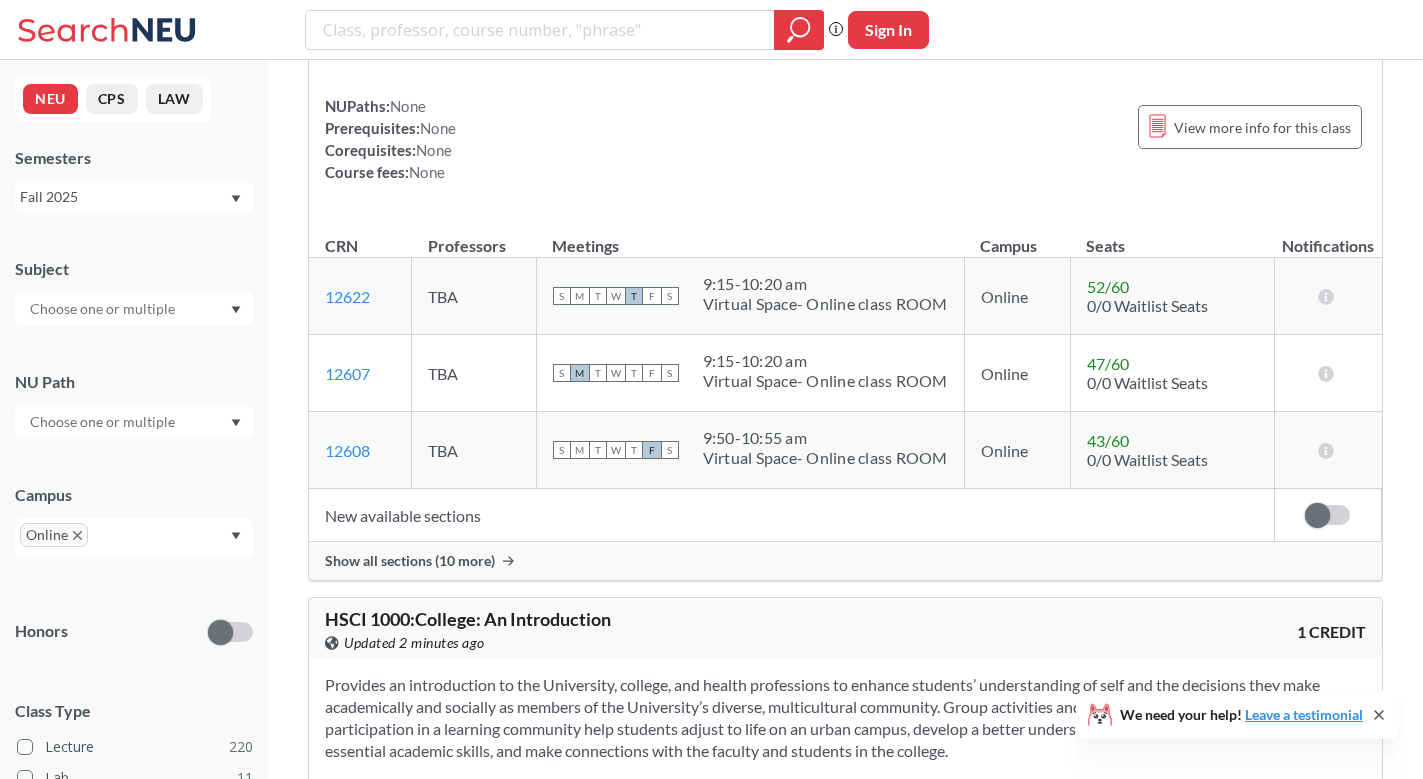 scroll, scrollTop: 1348, scrollLeft: 0, axis: vertical 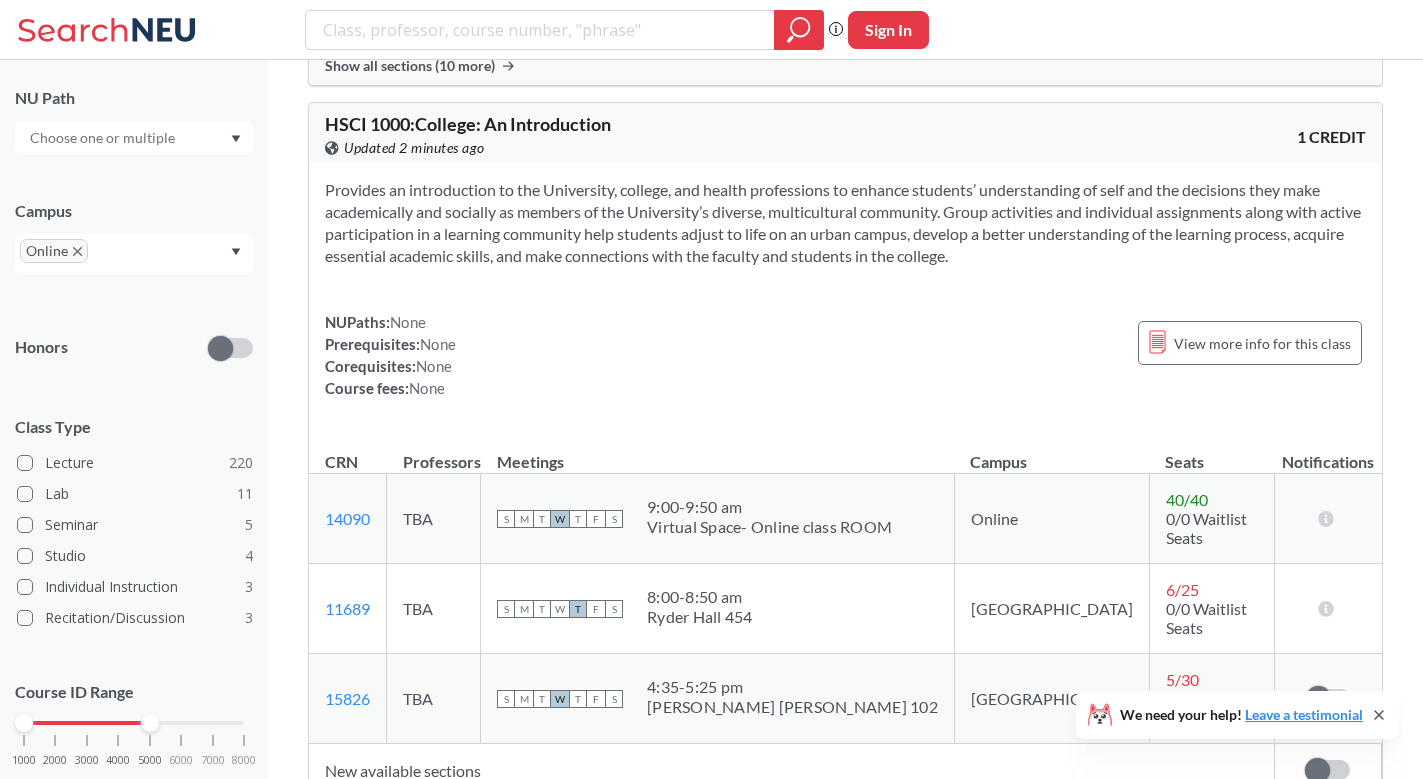 drag, startPoint x: 116, startPoint y: 725, endPoint x: 135, endPoint y: 725, distance: 19 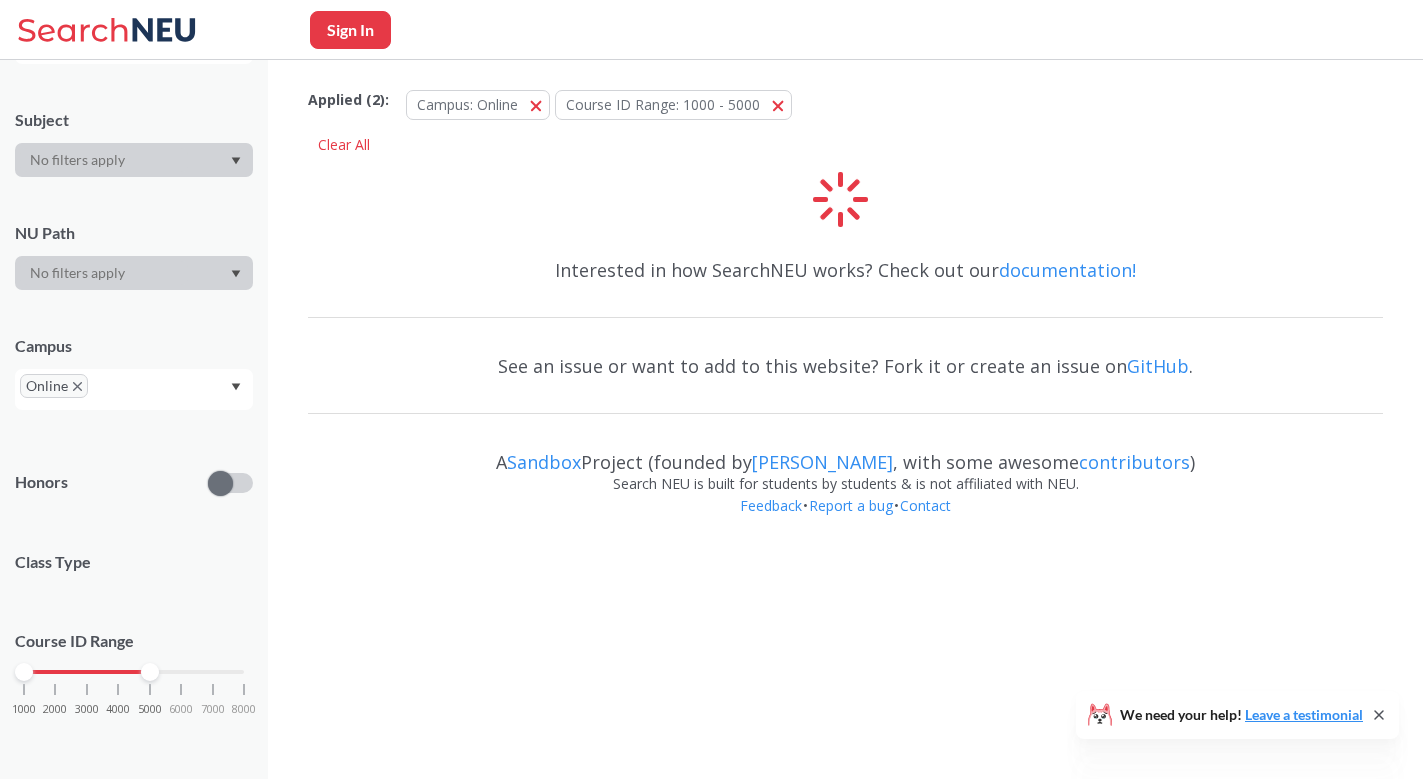 scroll, scrollTop: 284, scrollLeft: 0, axis: vertical 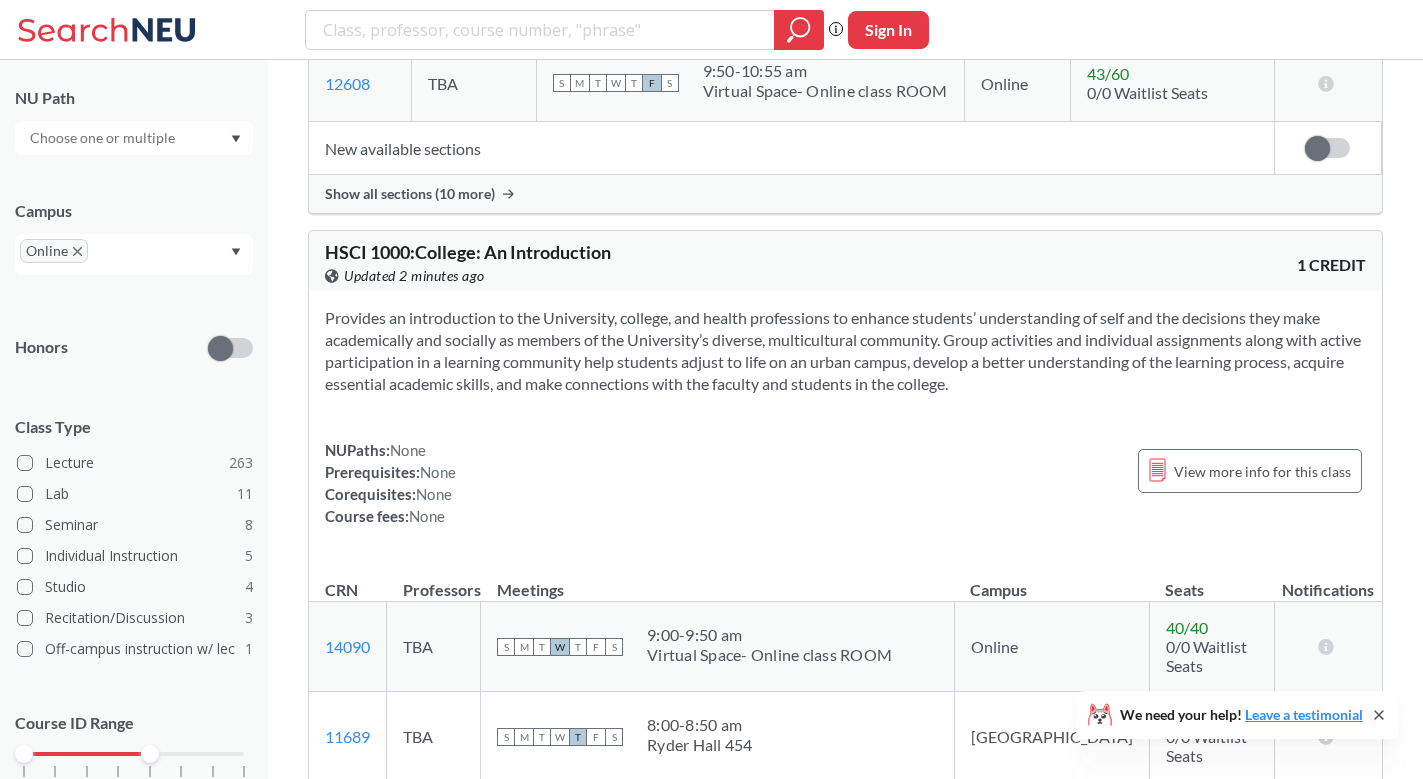 click at bounding box center (134, 138) 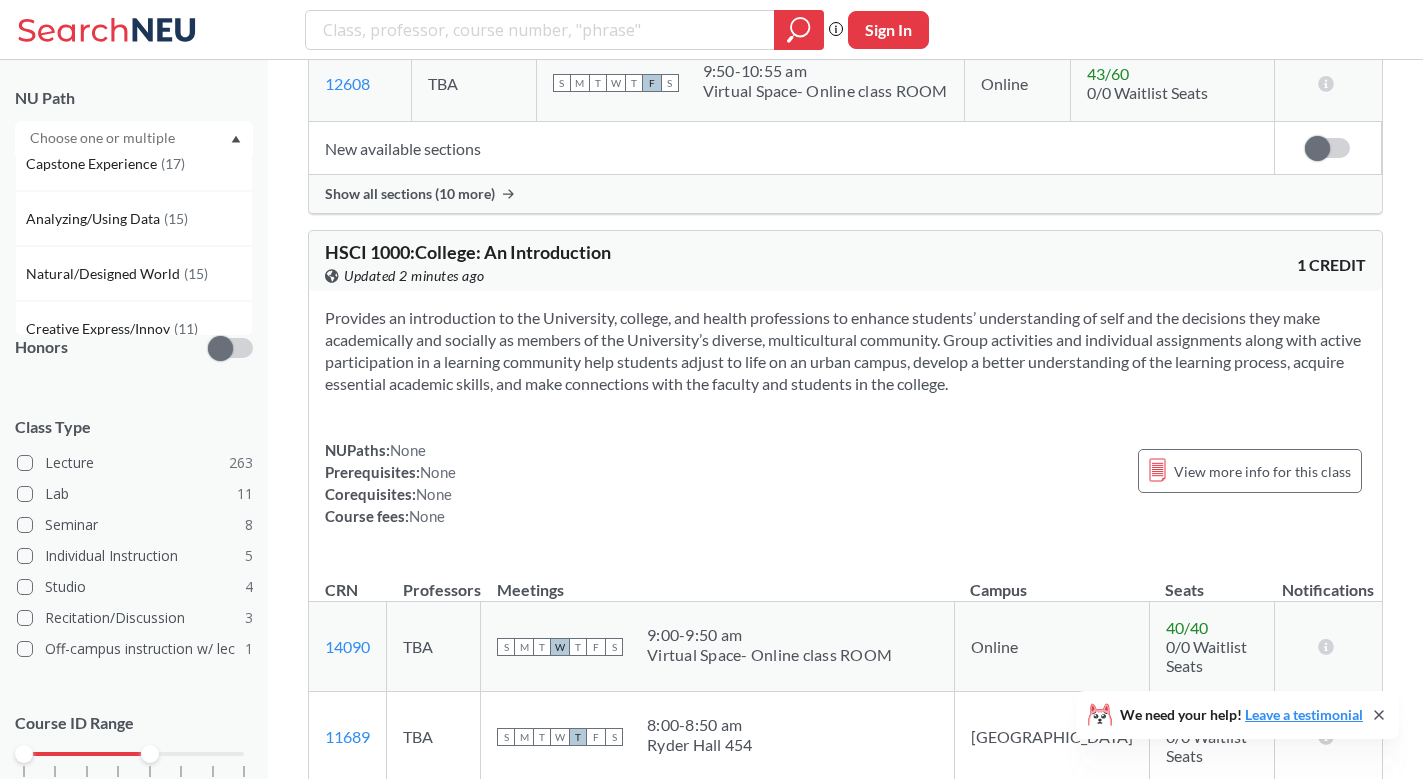 scroll, scrollTop: 167, scrollLeft: 0, axis: vertical 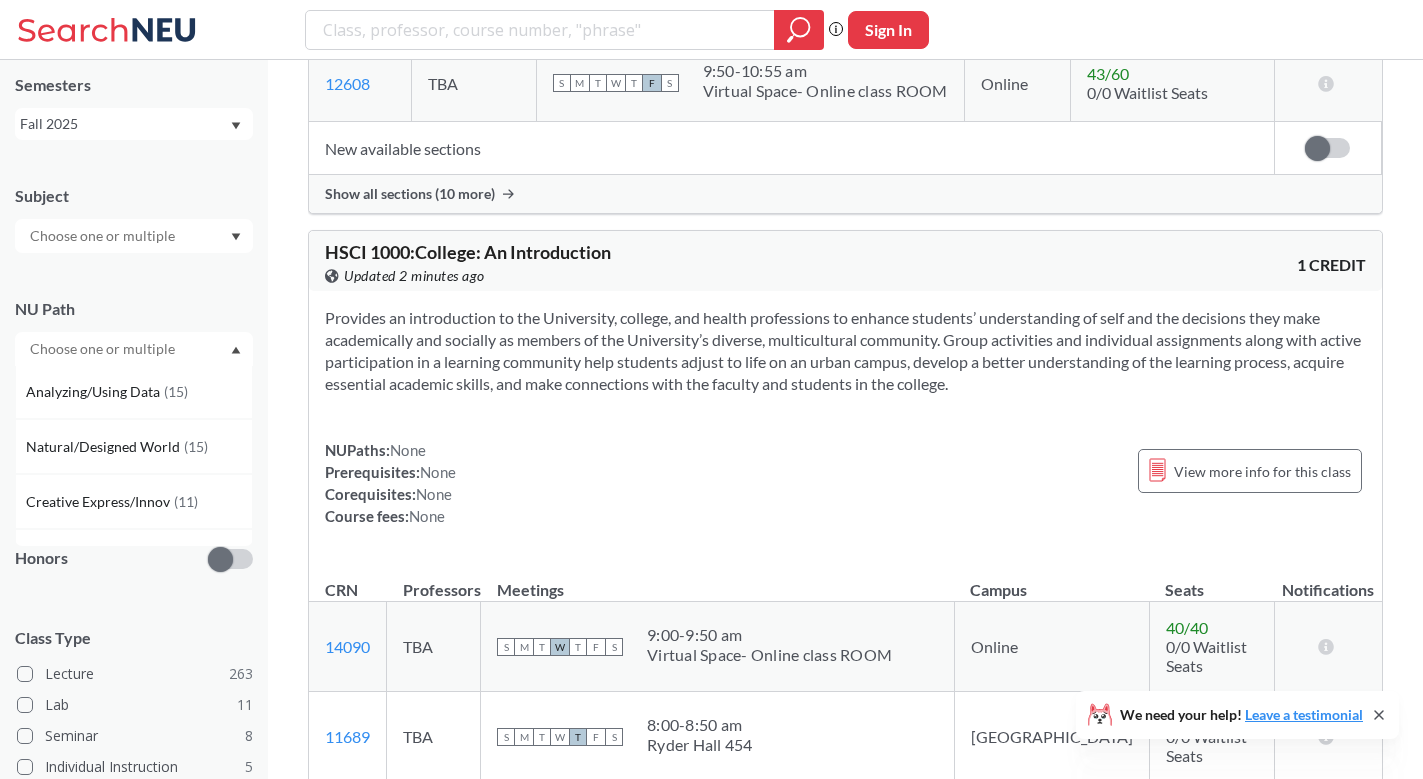 click at bounding box center (134, 236) 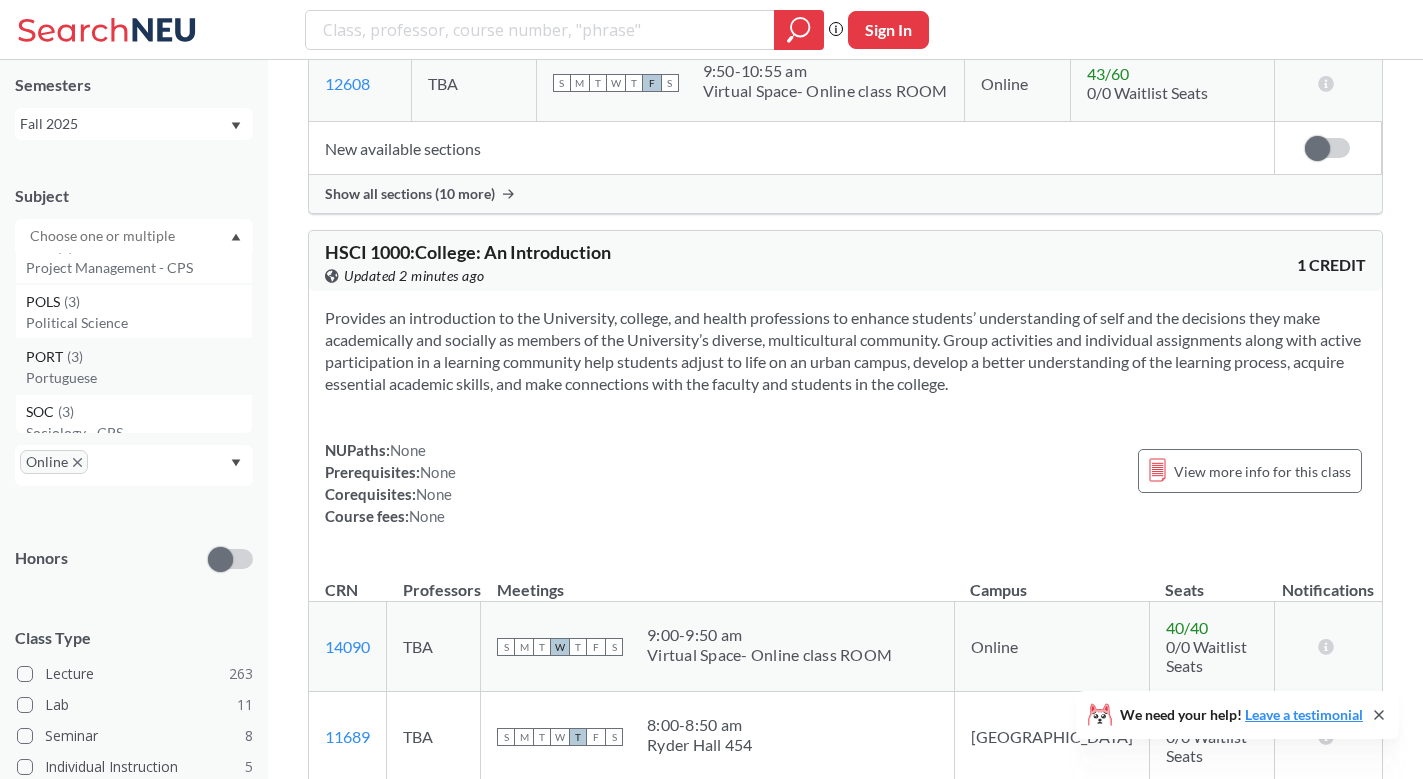 scroll, scrollTop: 2059, scrollLeft: 0, axis: vertical 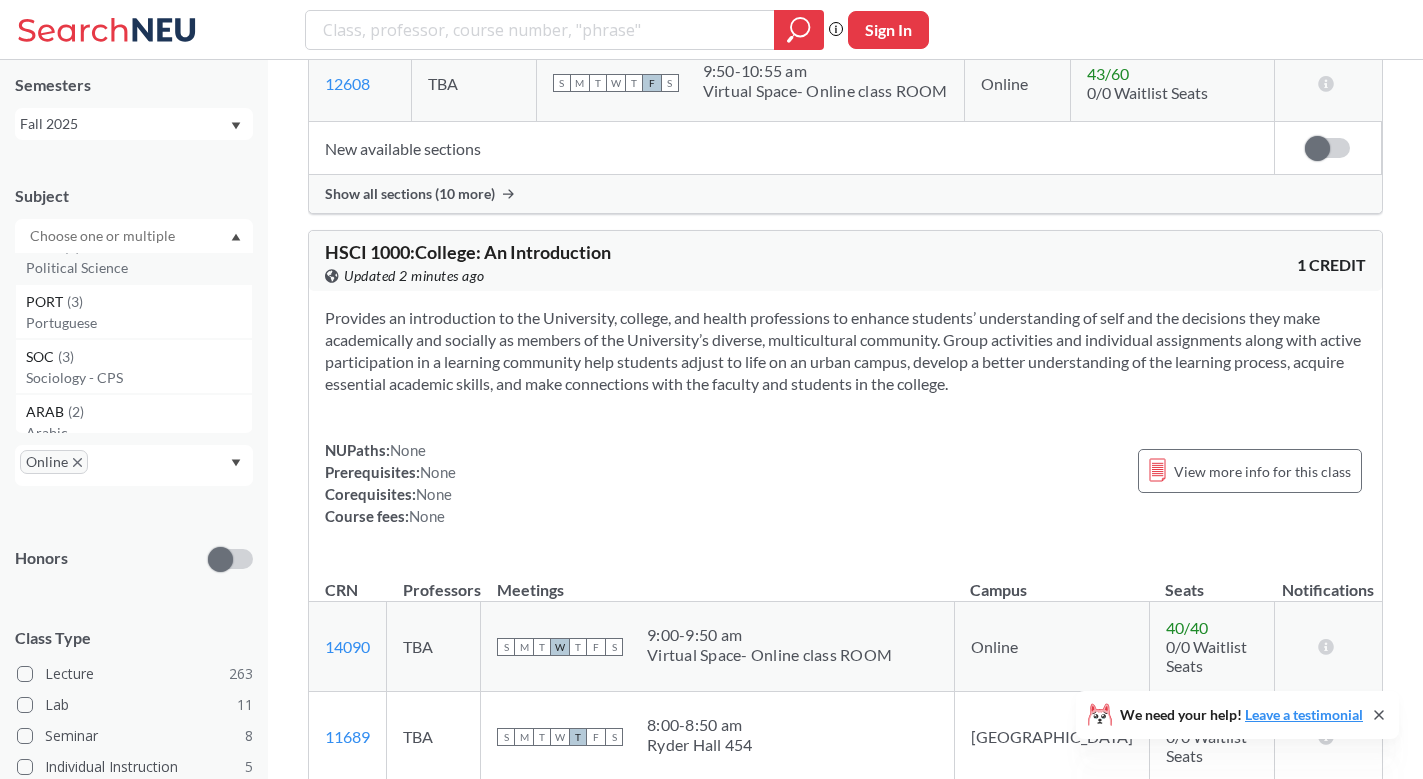 click on "Political Science" at bounding box center [139, 268] 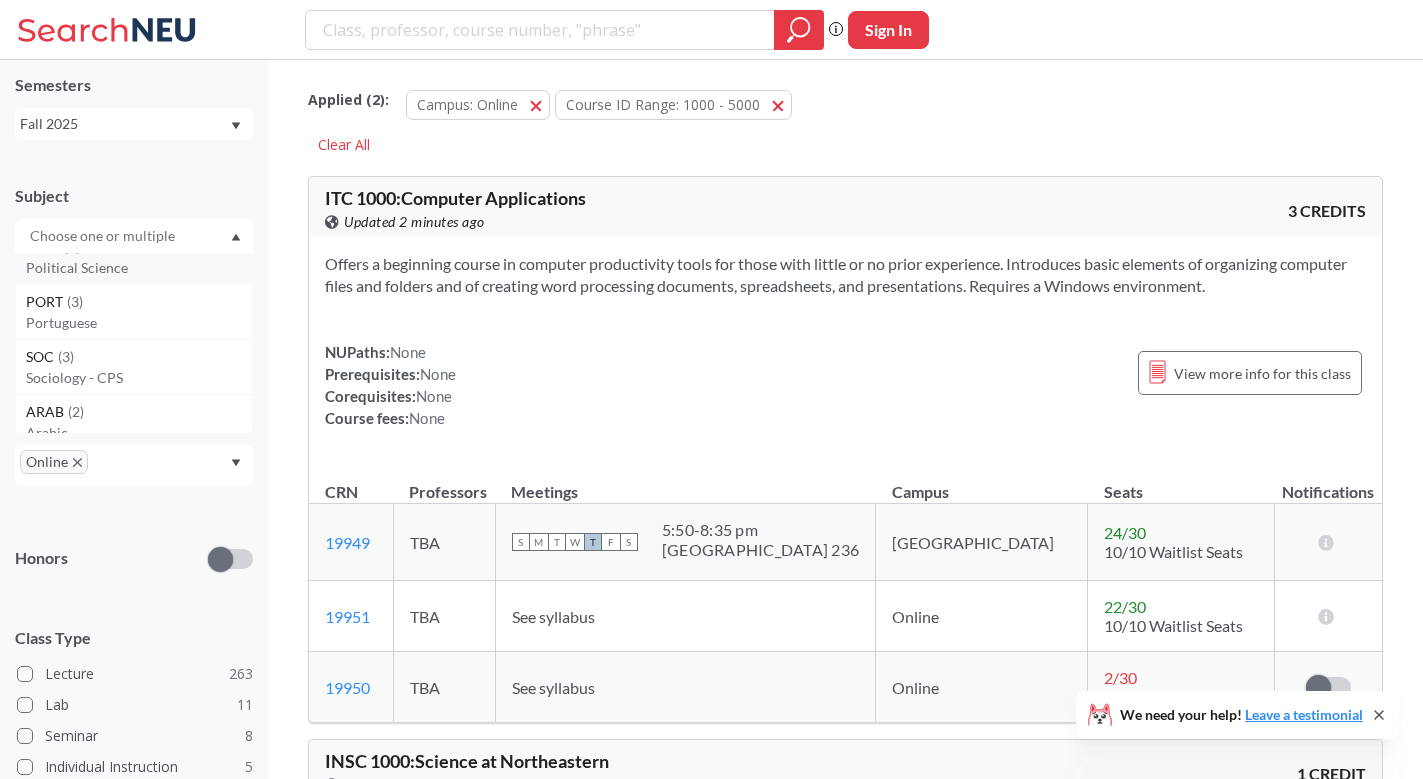 scroll, scrollTop: 0, scrollLeft: 0, axis: both 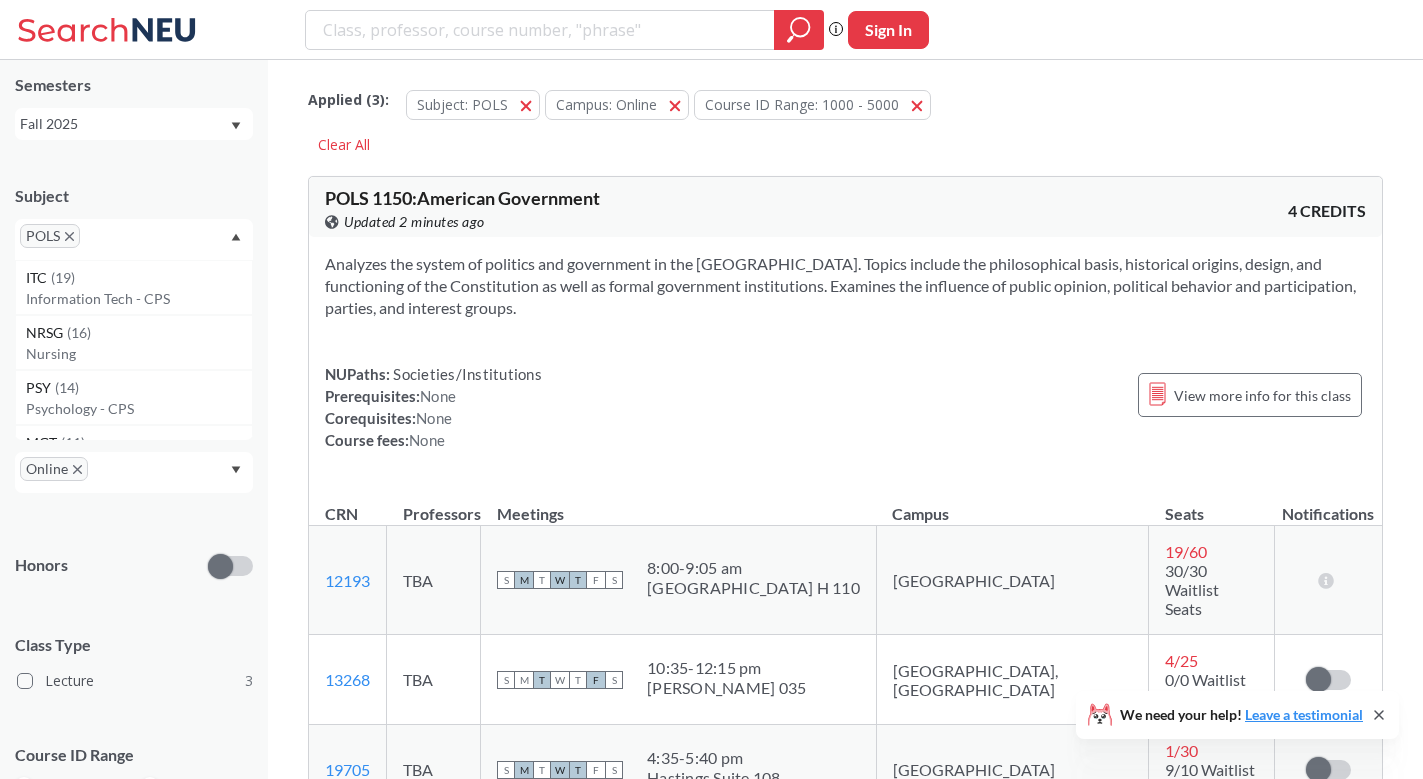 click on "Analyzes the system of politics and government in the [GEOGRAPHIC_DATA]. Topics include the philosophical basis, historical origins, design, and functioning of the Constitution as well as formal government institutions. Examines the influence of public opinion, political behavior and participation, parties, and interest groups." at bounding box center (845, 286) 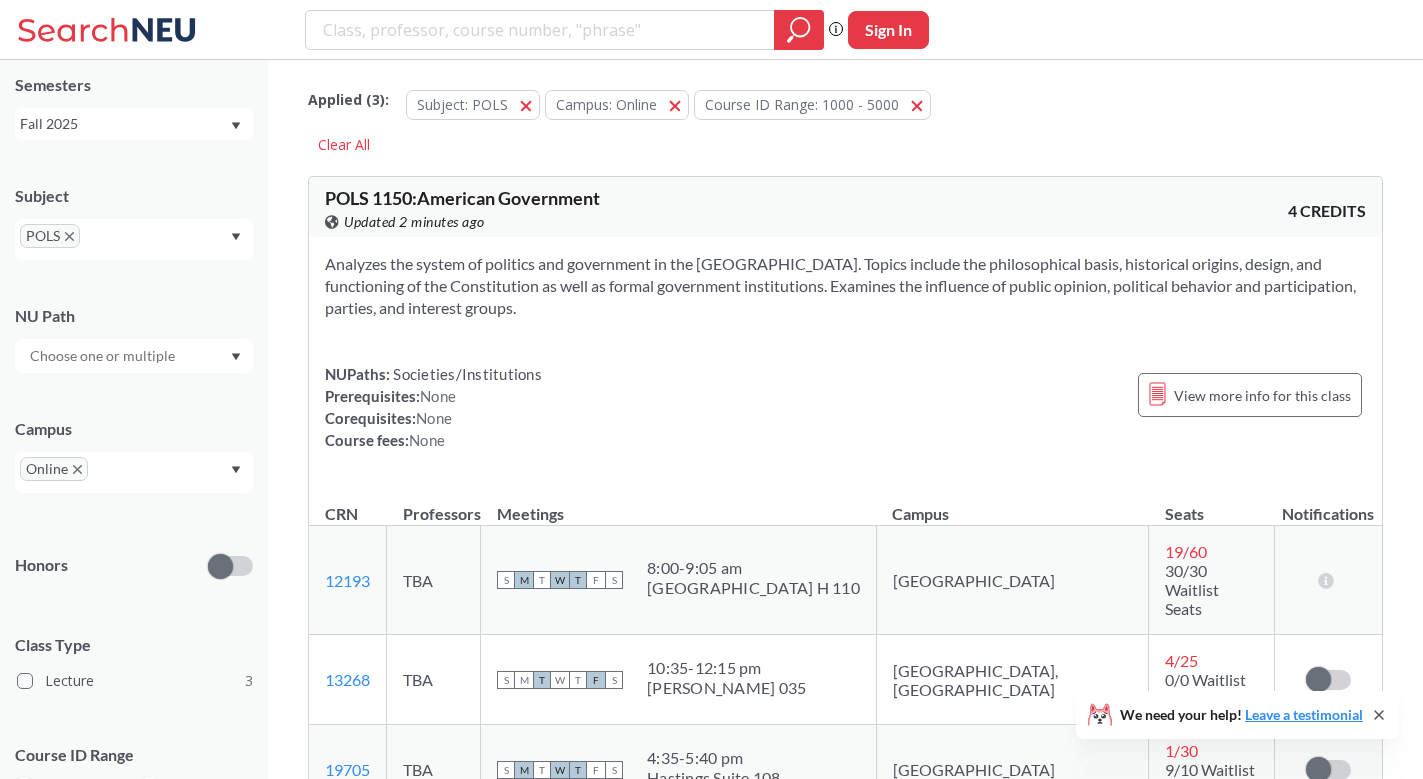 drag, startPoint x: 502, startPoint y: 307, endPoint x: 476, endPoint y: 286, distance: 33.42155 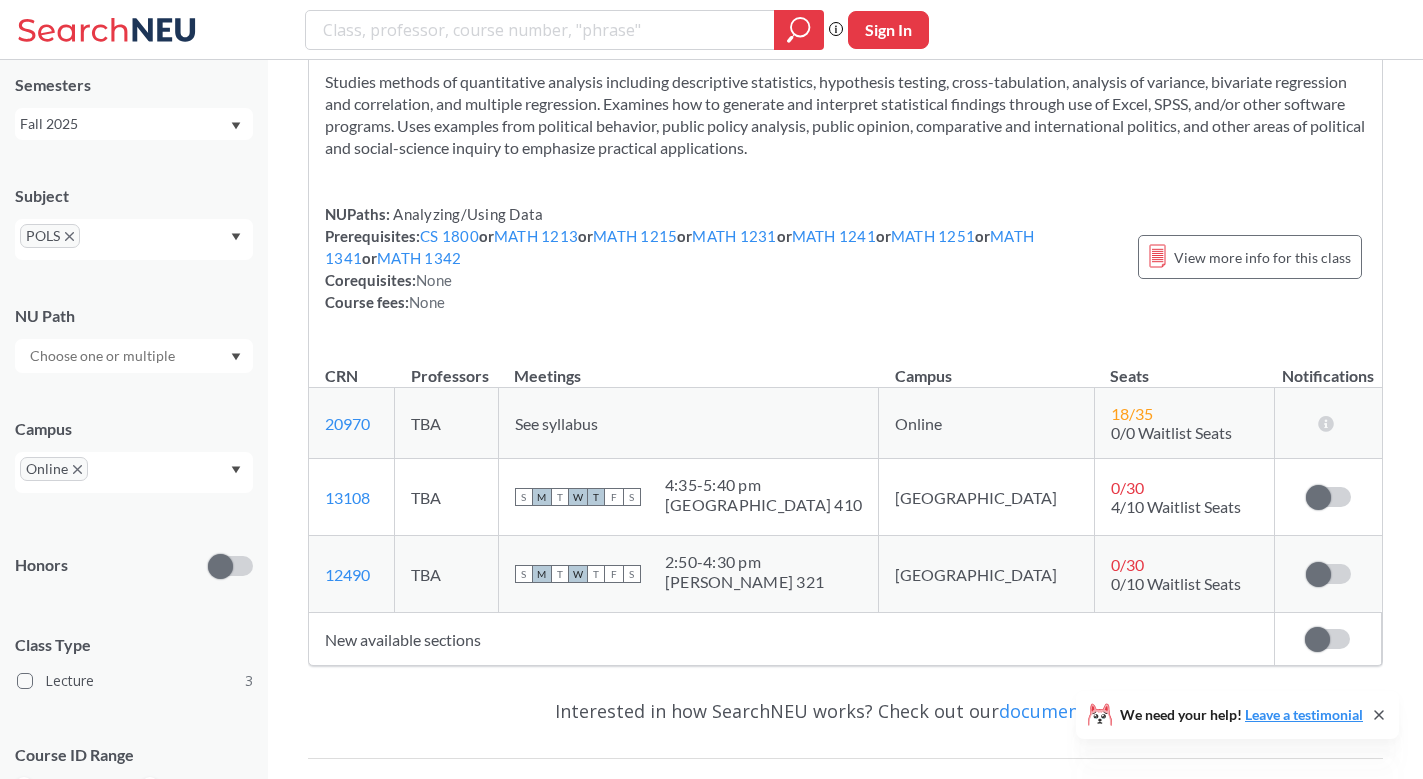 scroll, scrollTop: 1607, scrollLeft: 0, axis: vertical 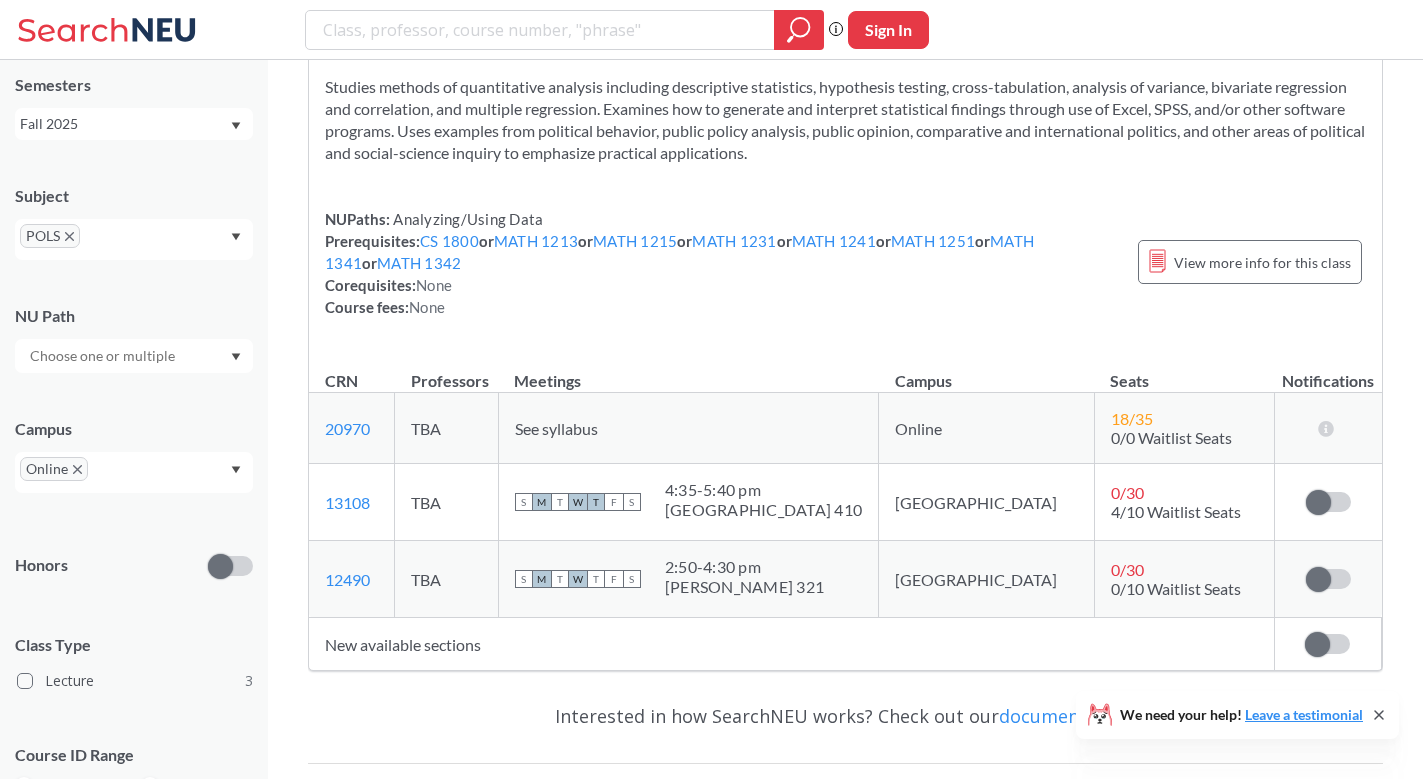 click 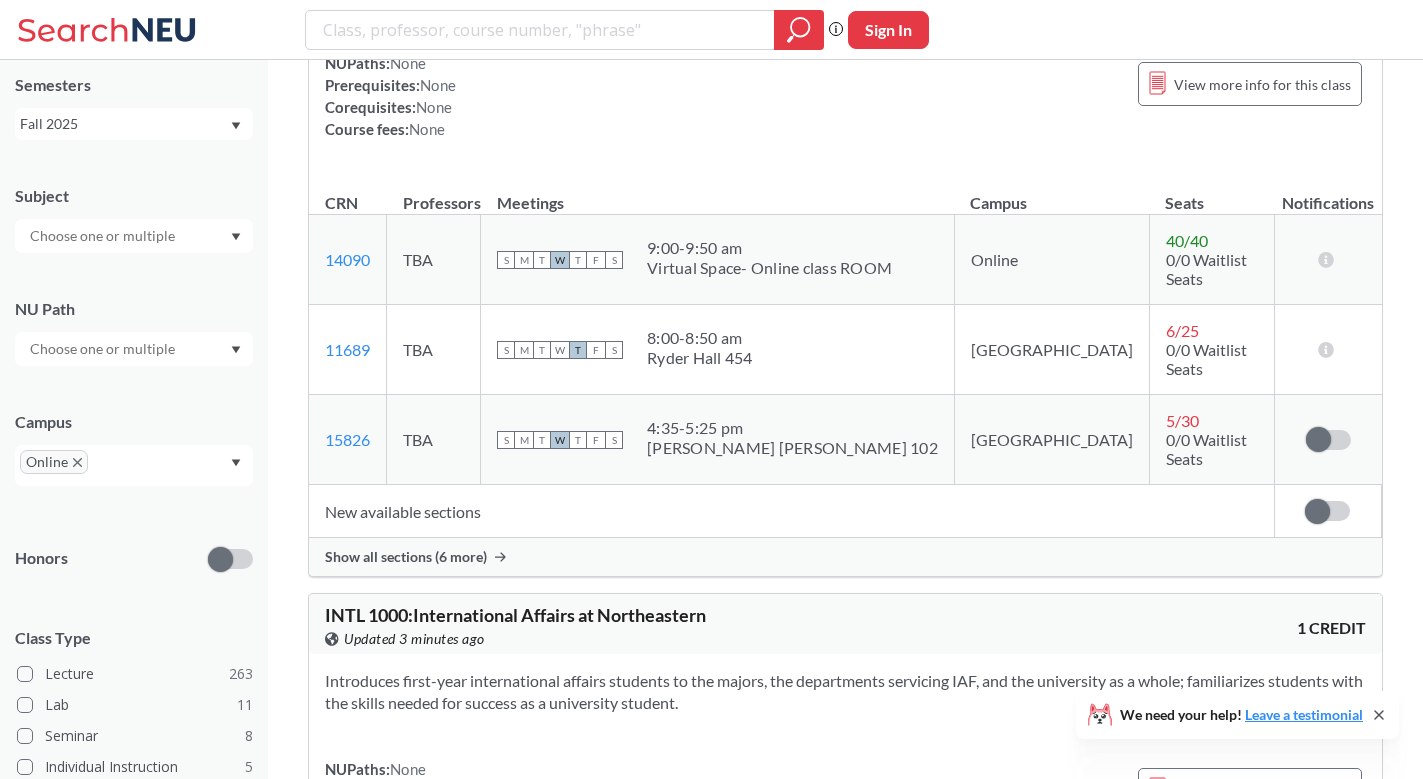 click at bounding box center (104, 236) 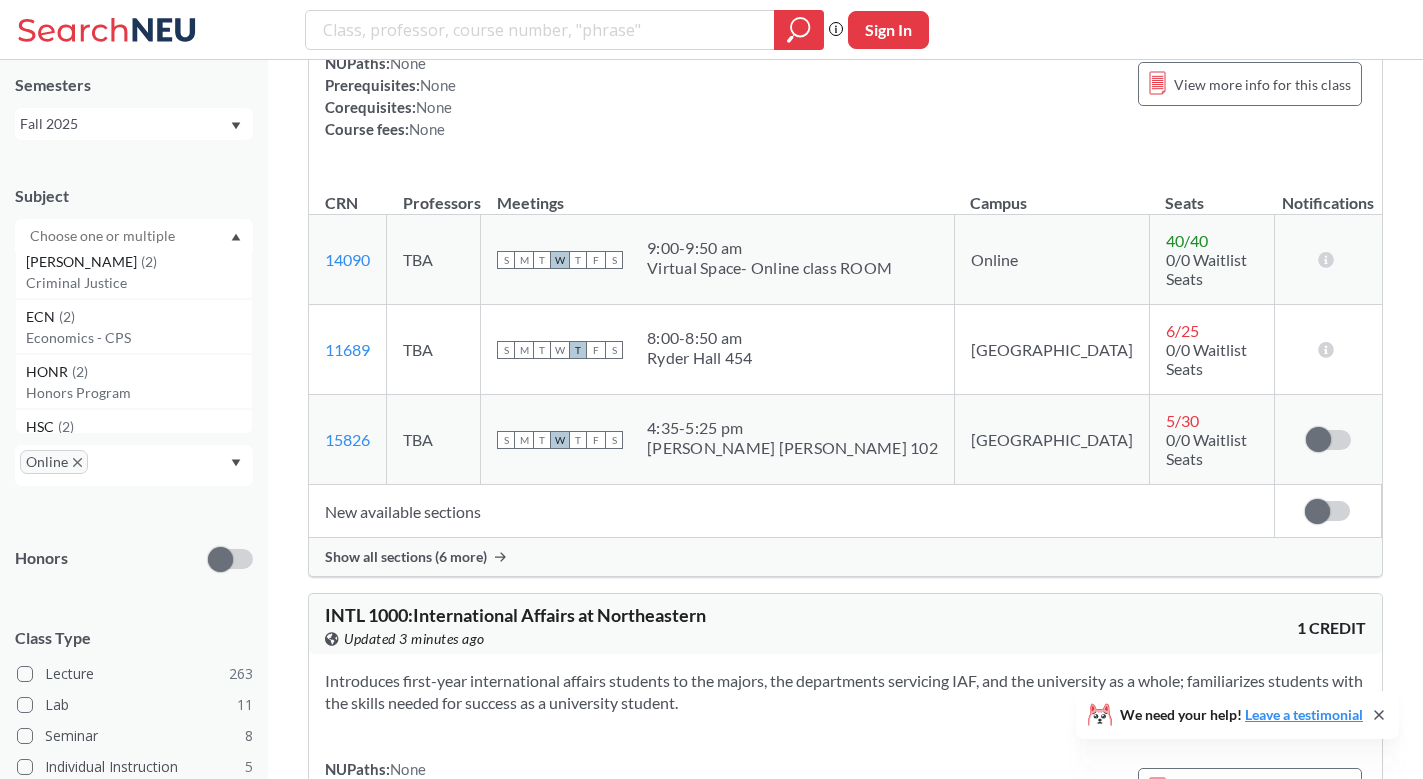 scroll, scrollTop: 2375, scrollLeft: 0, axis: vertical 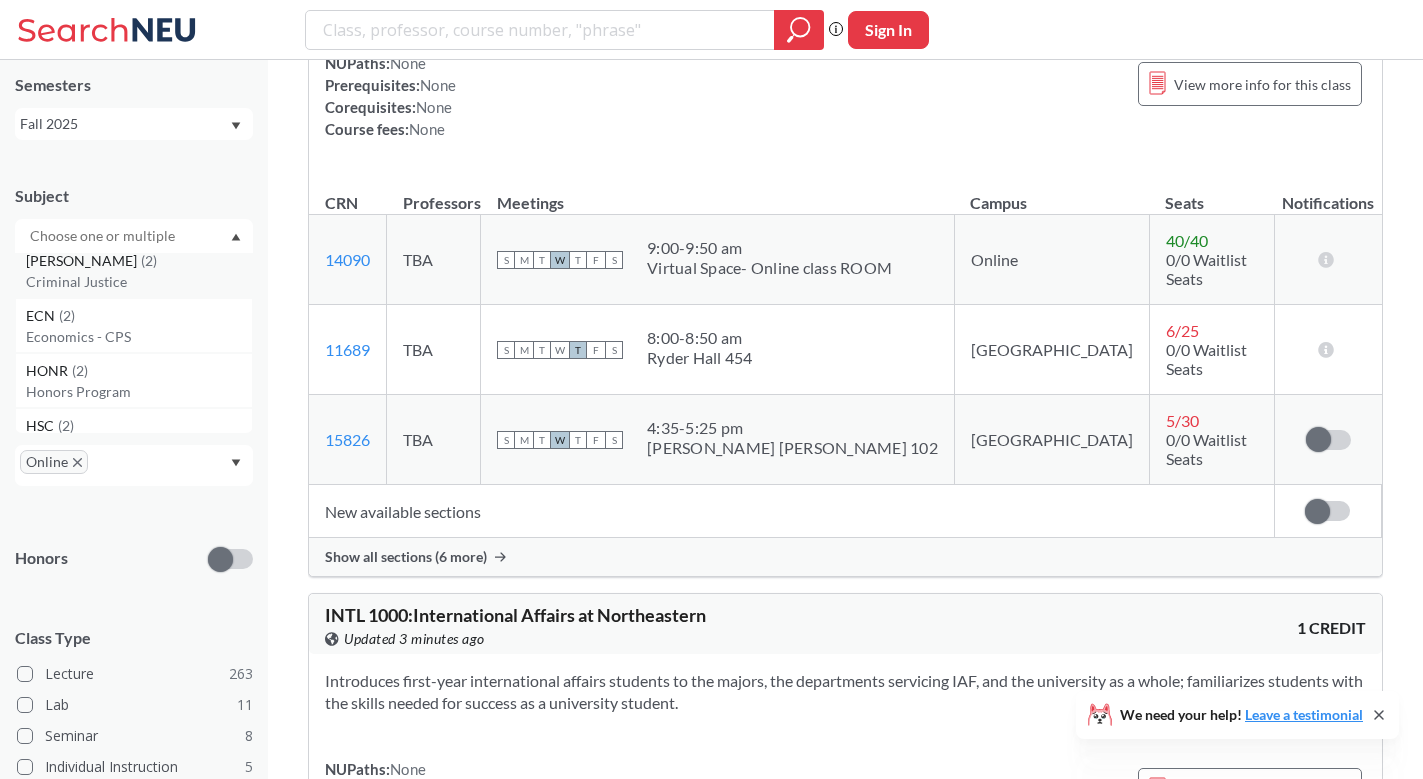click on "[PERSON_NAME] ( 2 )" at bounding box center [139, 261] 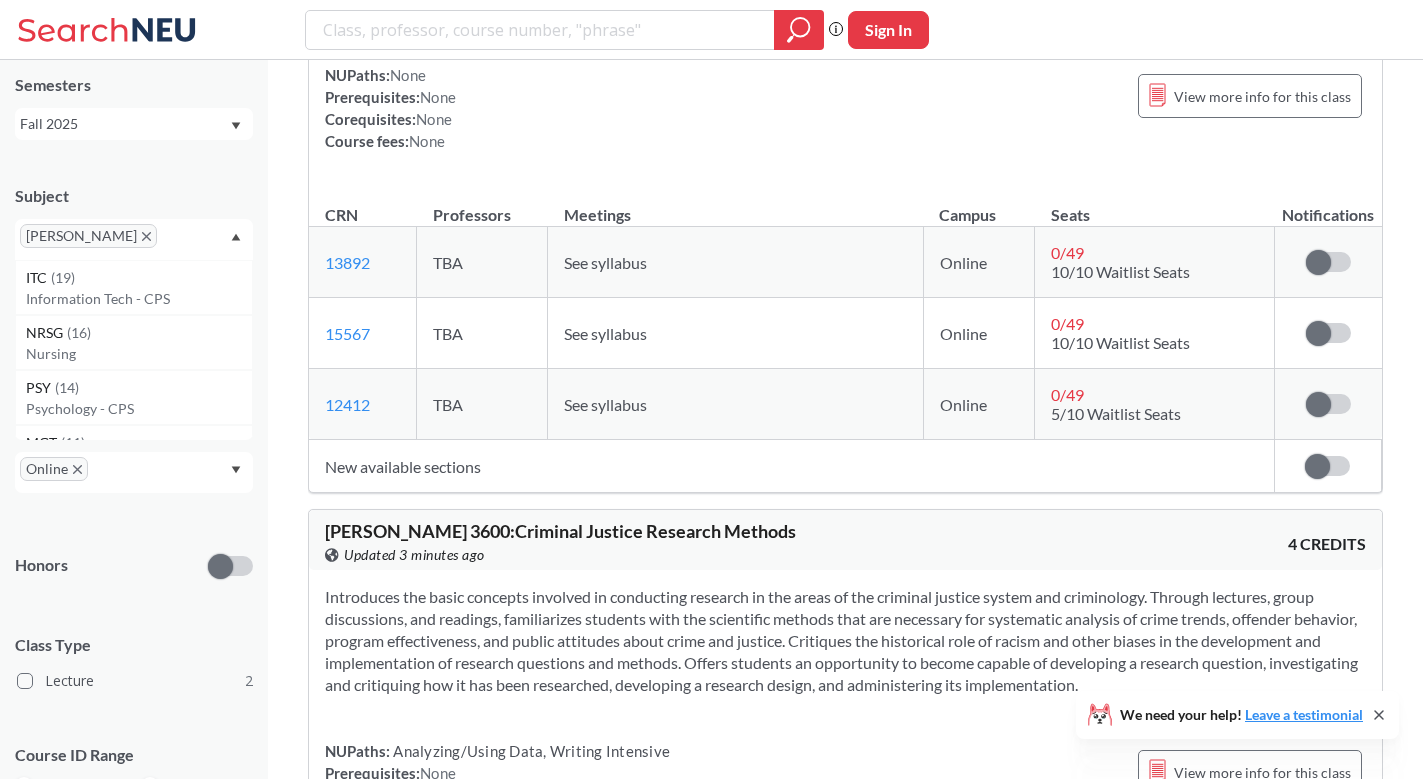 scroll, scrollTop: 204, scrollLeft: 0, axis: vertical 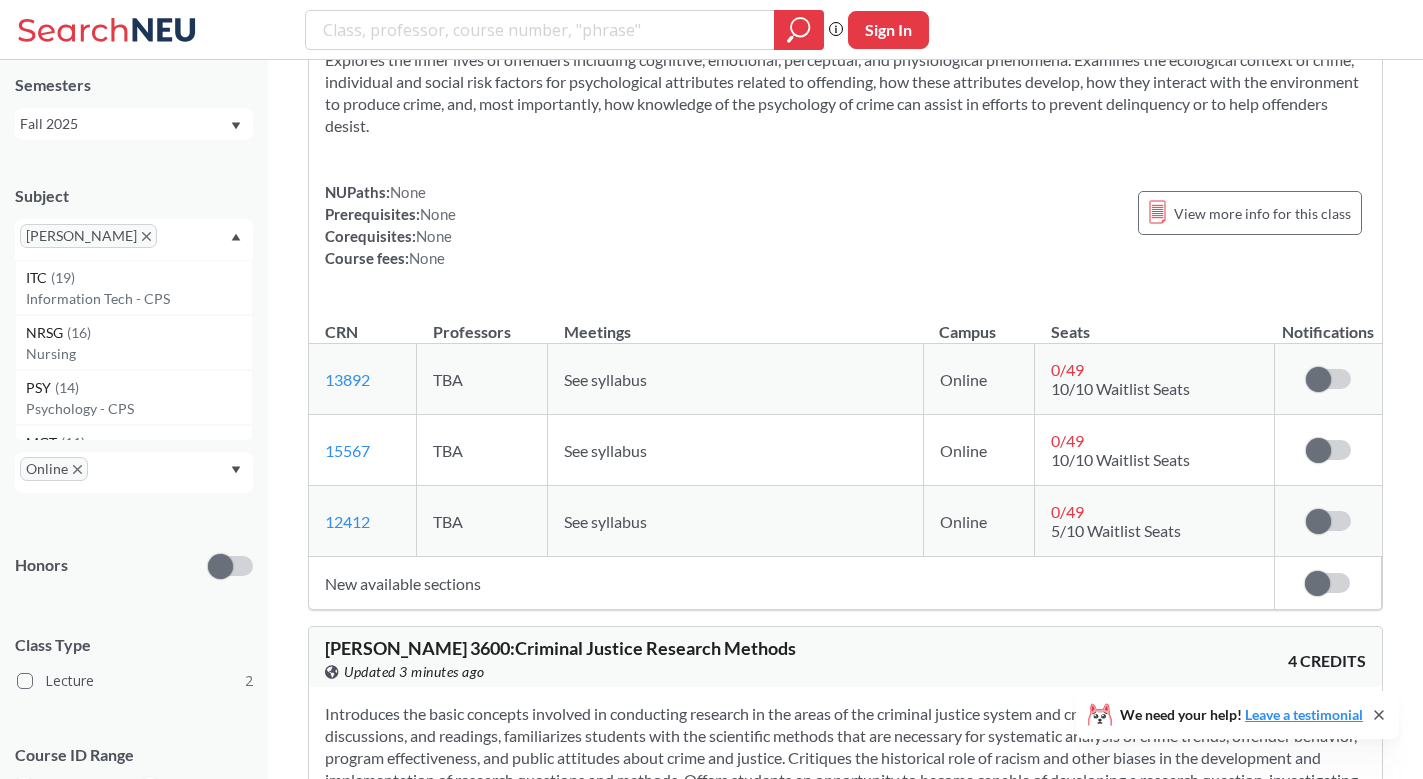 click on "New available sections" at bounding box center (791, 583) 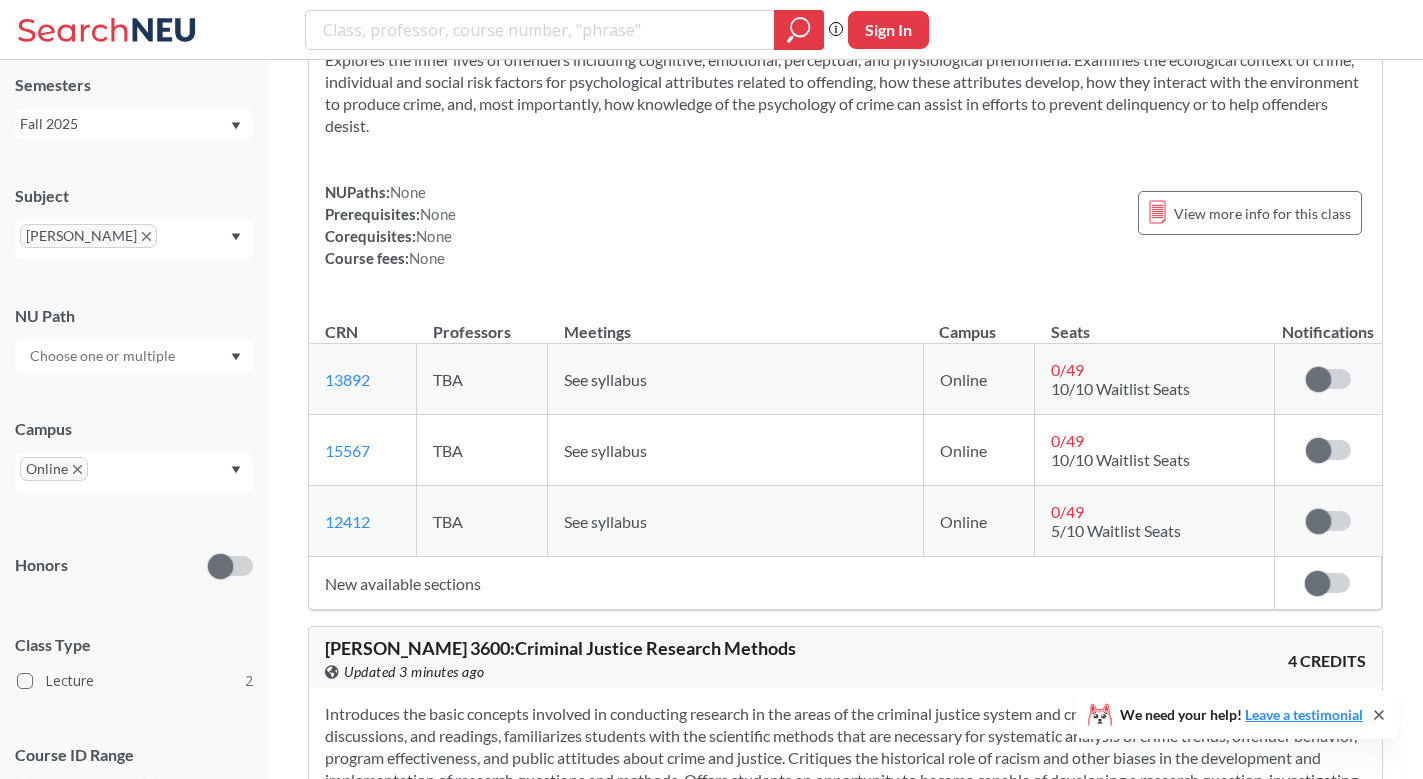 click at bounding box center (134, 356) 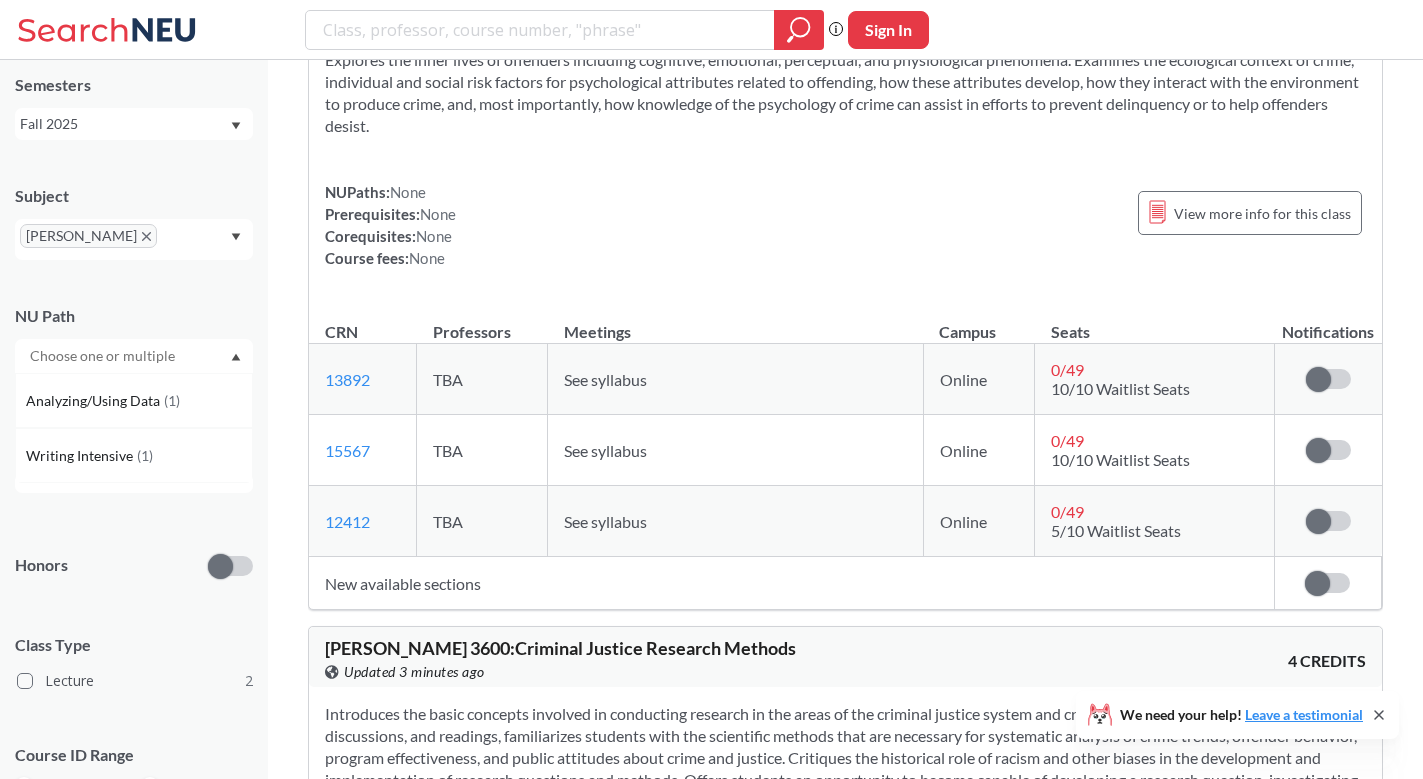 click on "NU Path Analyzing/Using Data ( 1 ) Writing Intensive ( 1 )" at bounding box center [134, 329] 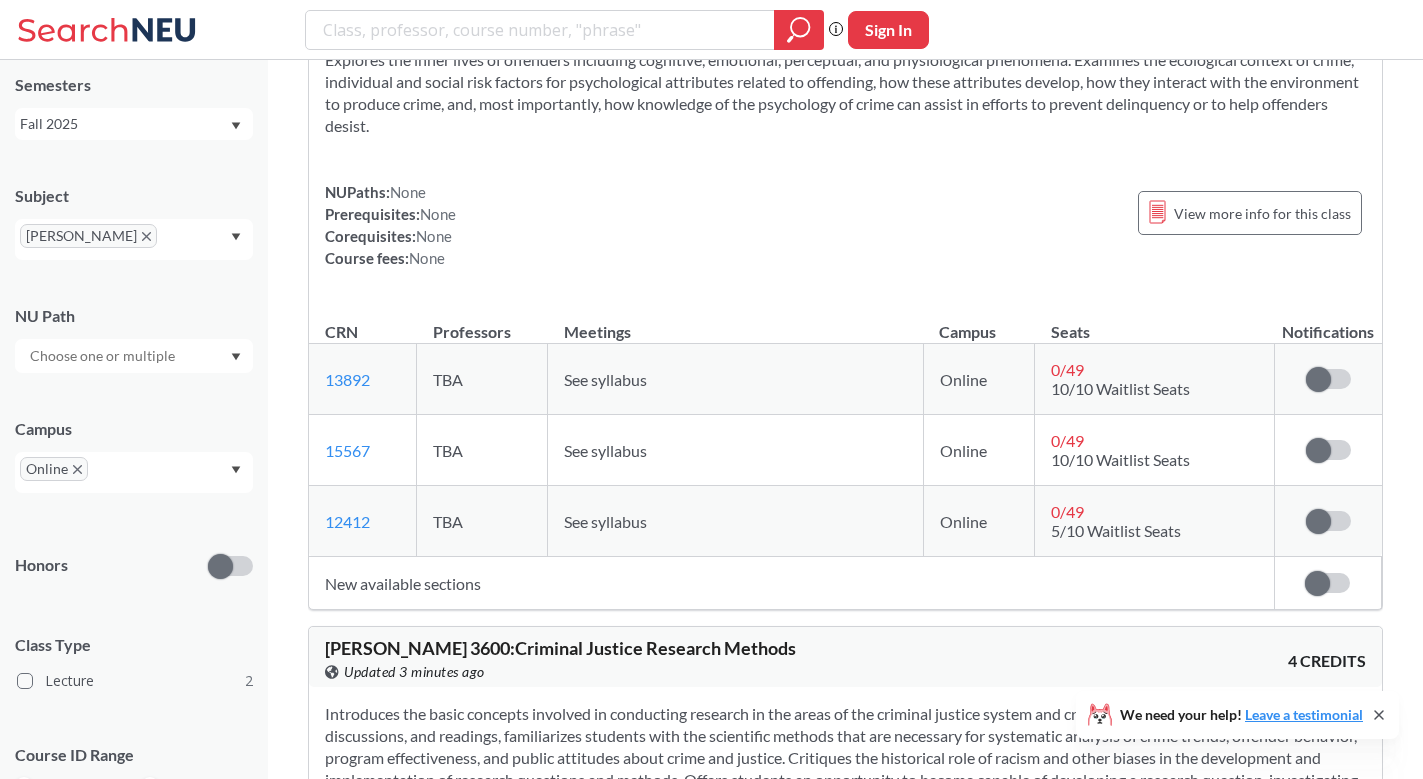 click 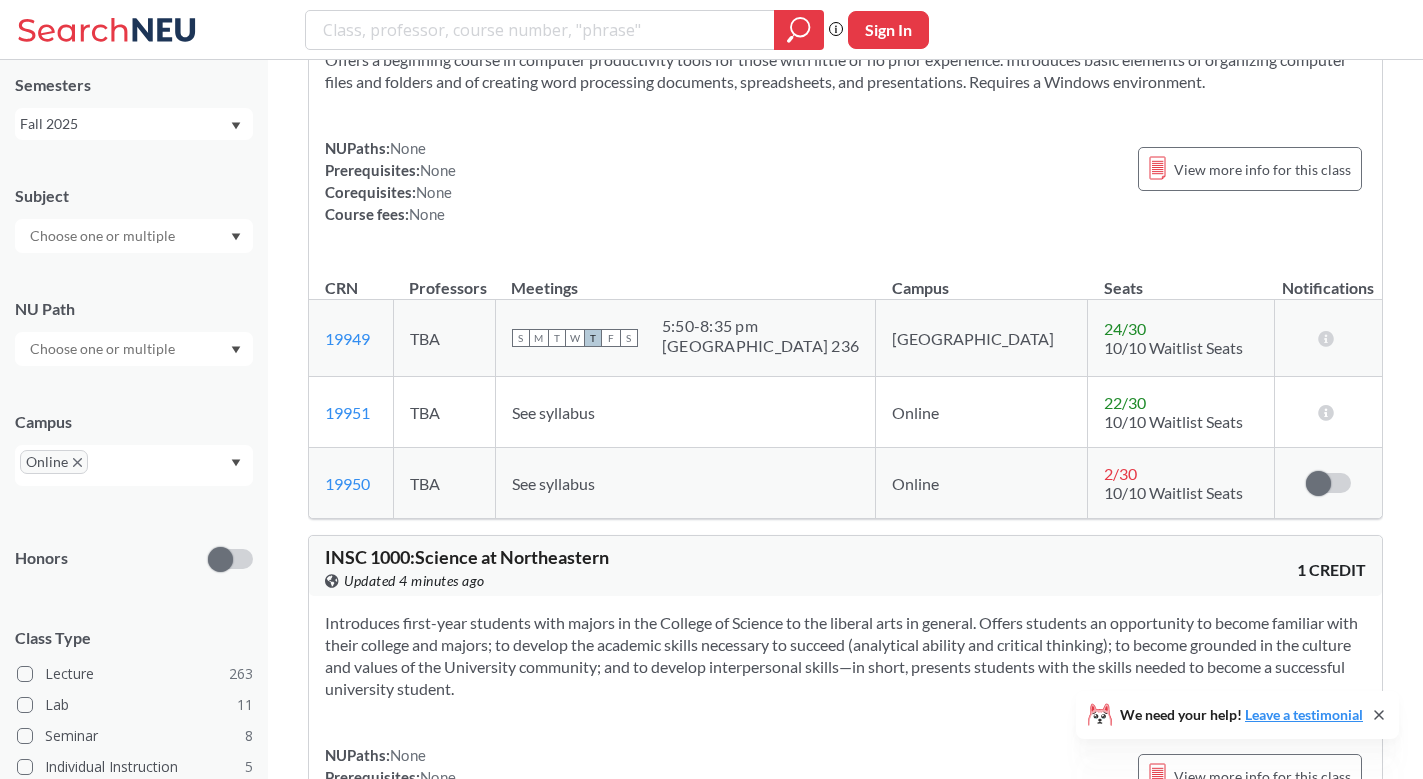 click at bounding box center [104, 236] 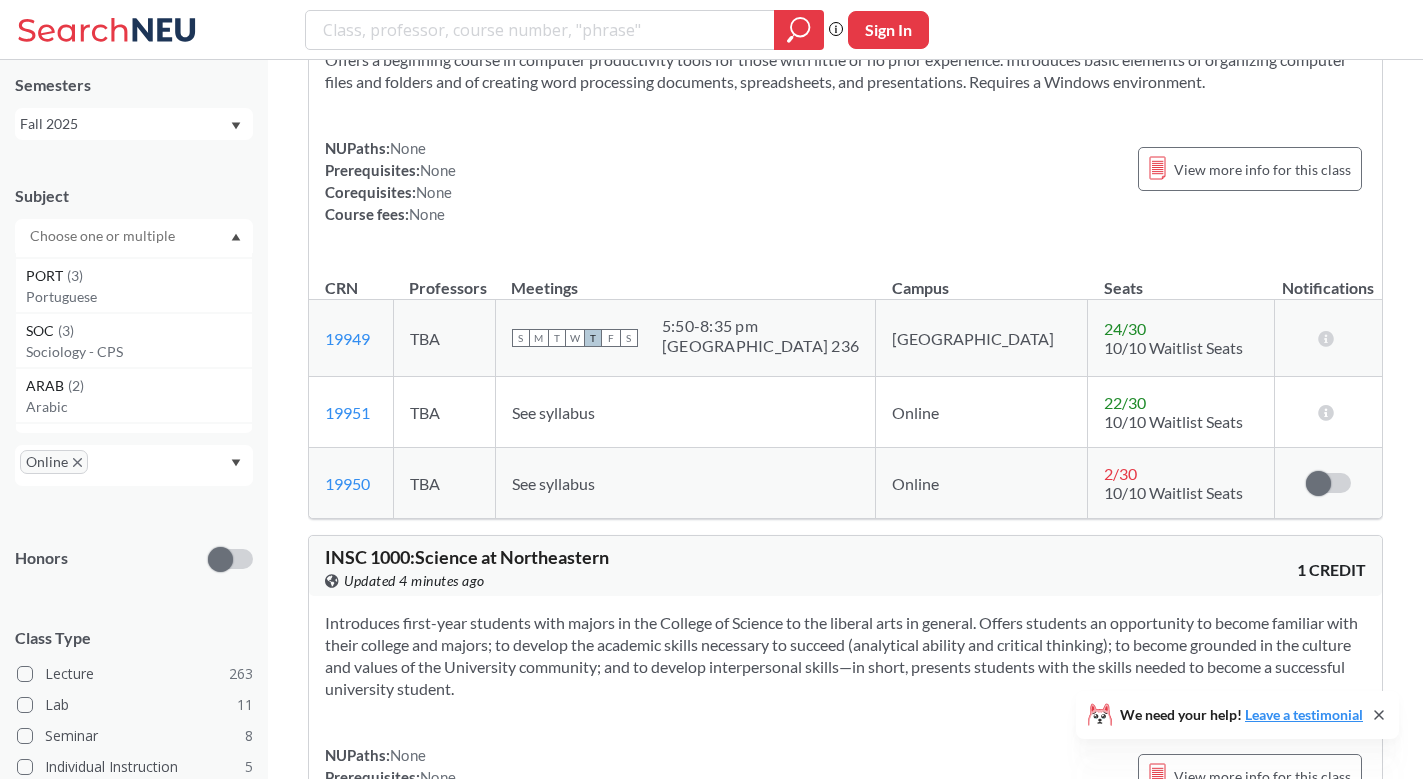 scroll, scrollTop: 2123, scrollLeft: 0, axis: vertical 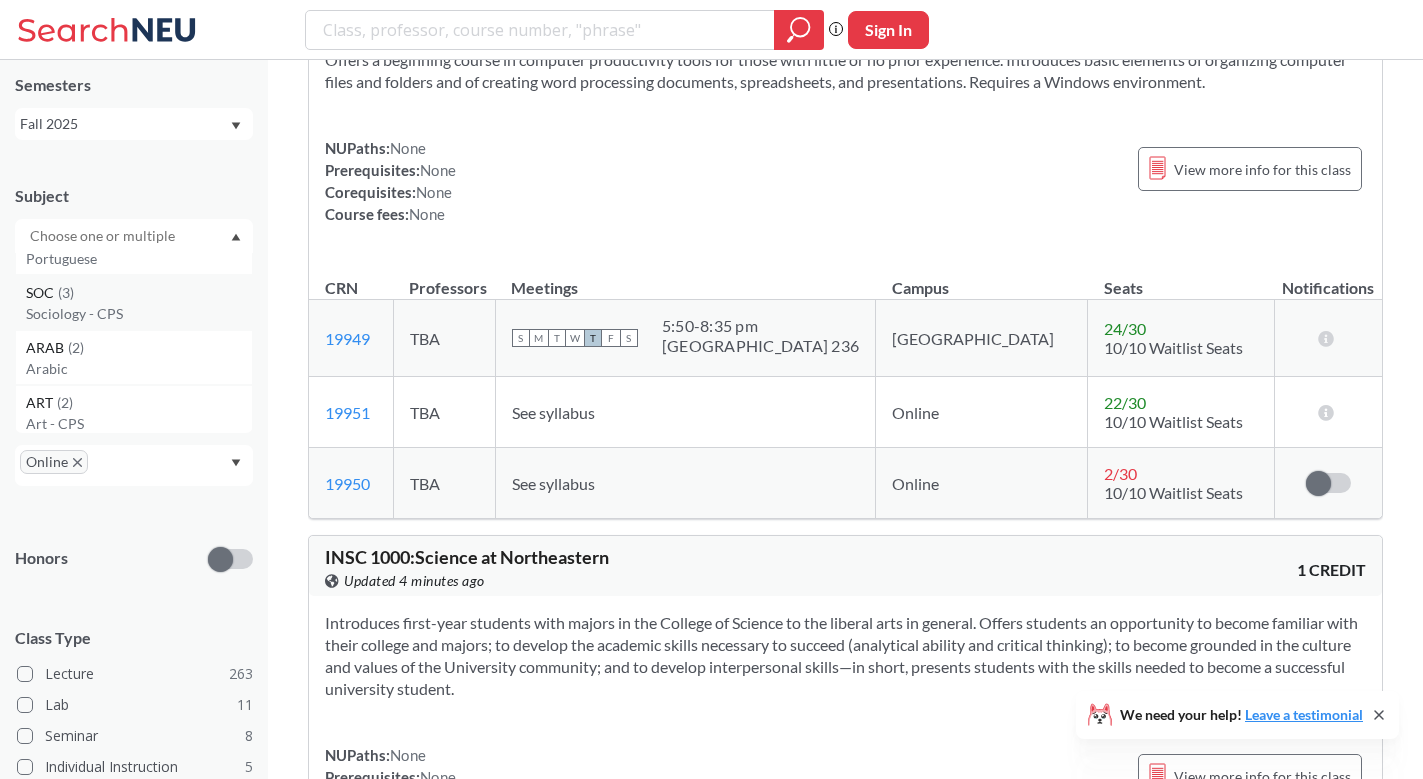 click on "Sociology - CPS" at bounding box center [139, 314] 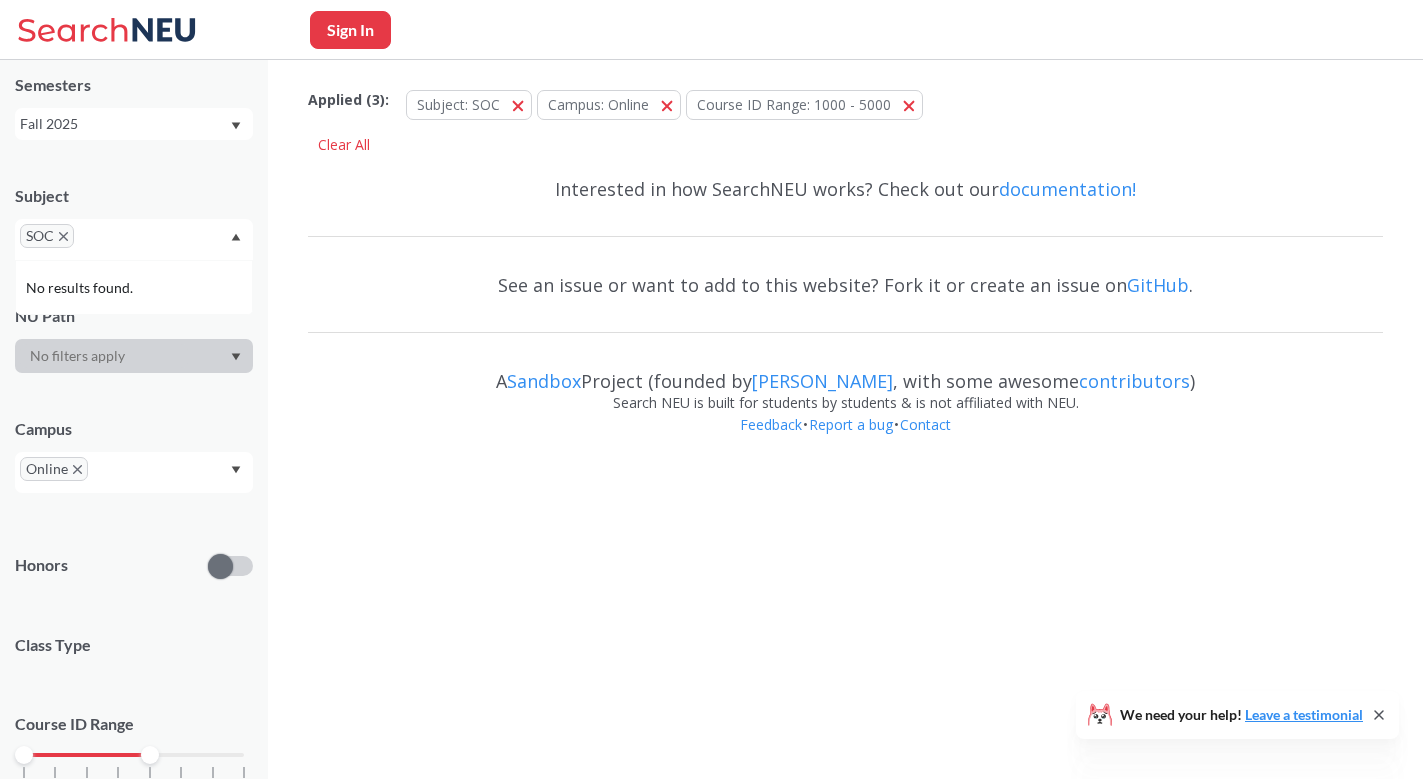 scroll, scrollTop: 0, scrollLeft: 0, axis: both 